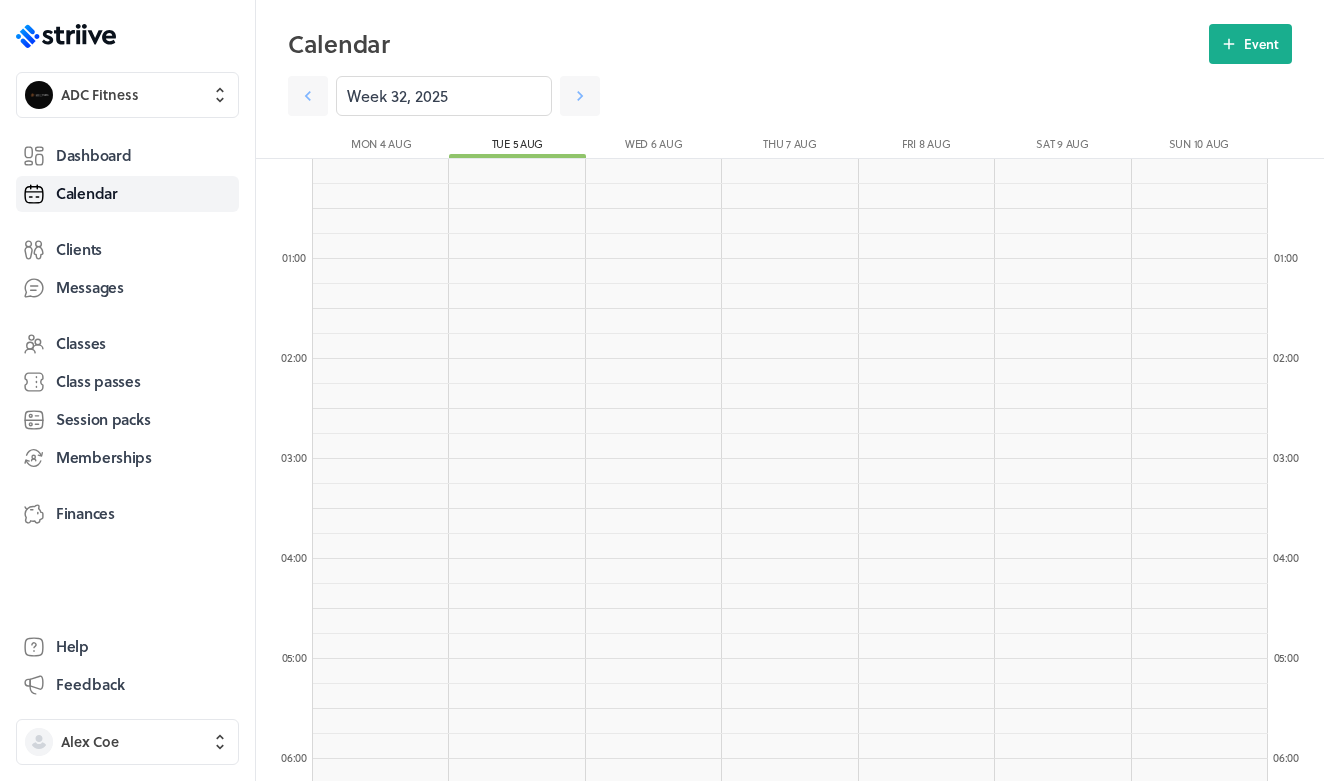 scroll, scrollTop: 1497, scrollLeft: 0, axis: vertical 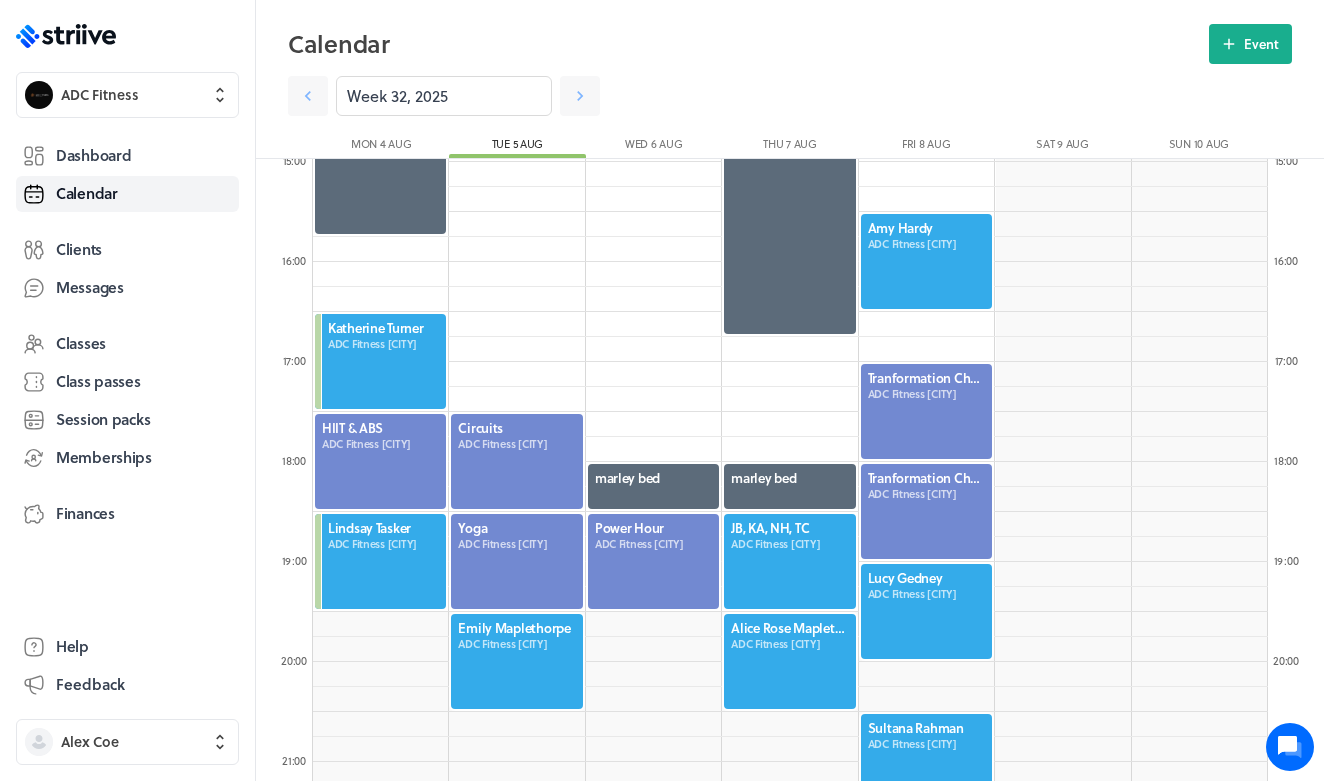 click at bounding box center [516, 661] 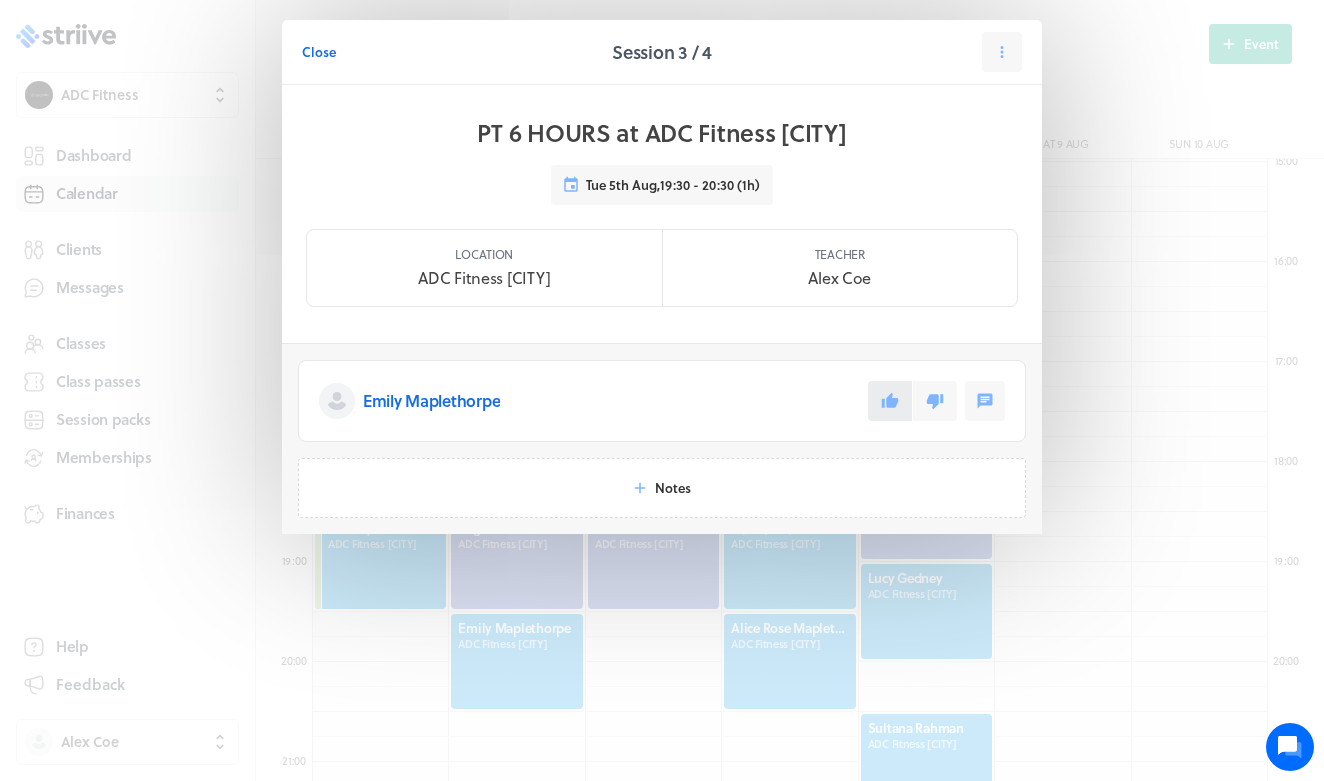 click 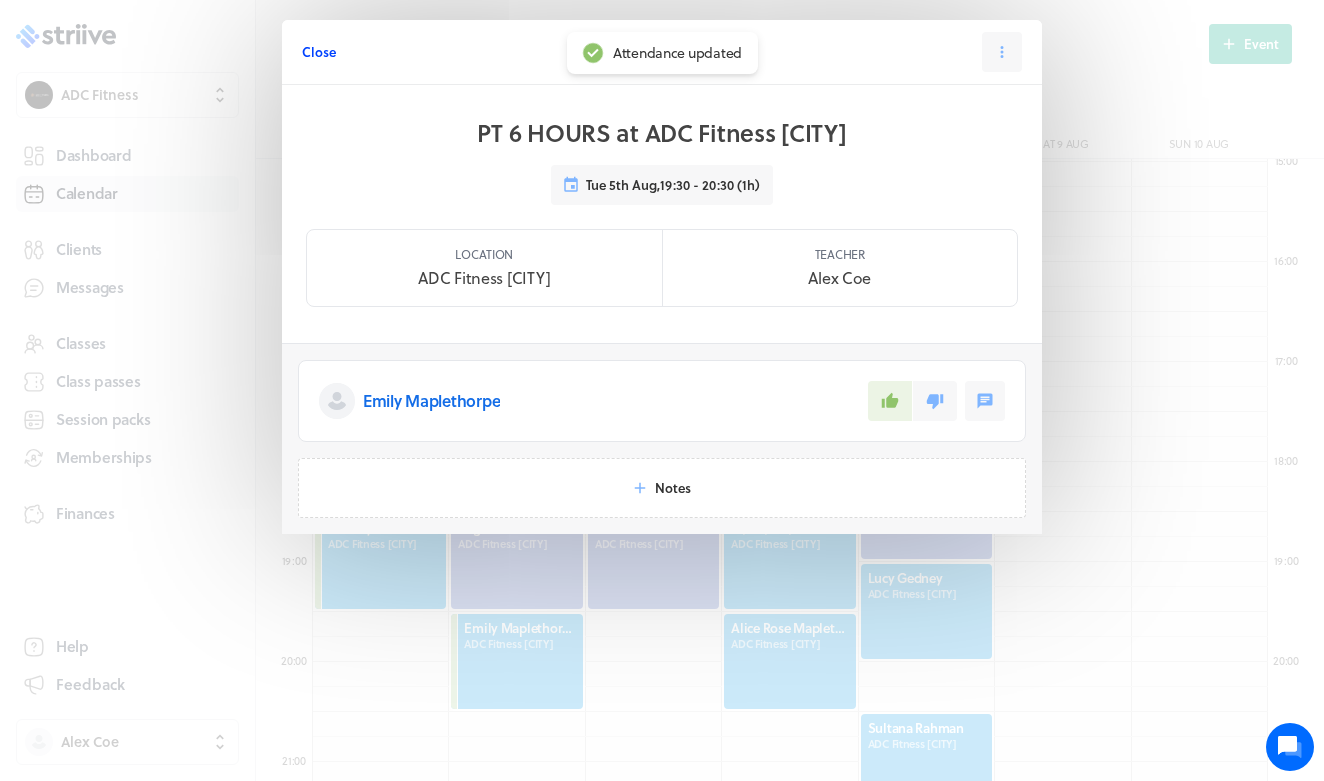 click on "Close" at bounding box center [319, 52] 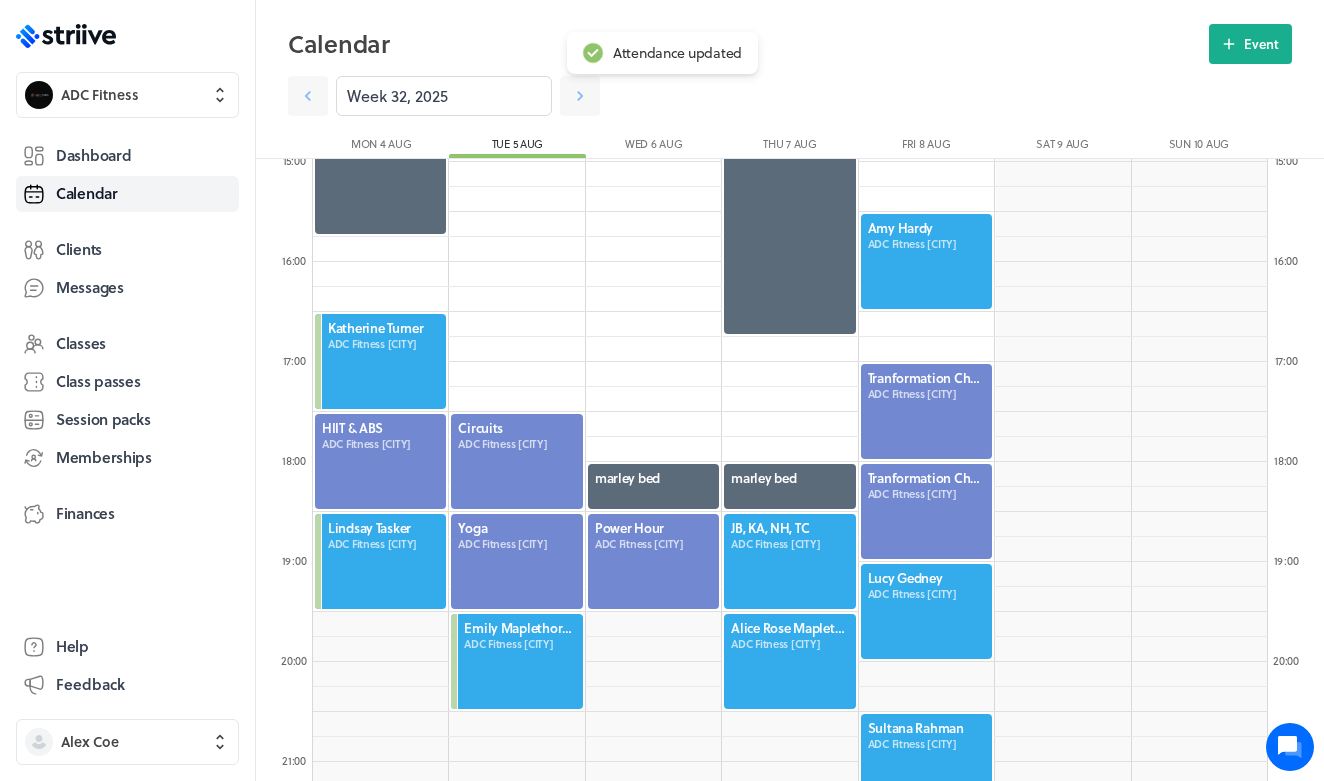 click on "Calendar
Event
Week 32, 2025
Mon 4 Aug
Tue 5 Aug
Wed 6 Aug
Thu 7 Aug
Fri 8 Aug
Sat 9 Aug
Sun 10 Aug" at bounding box center (790, 79) 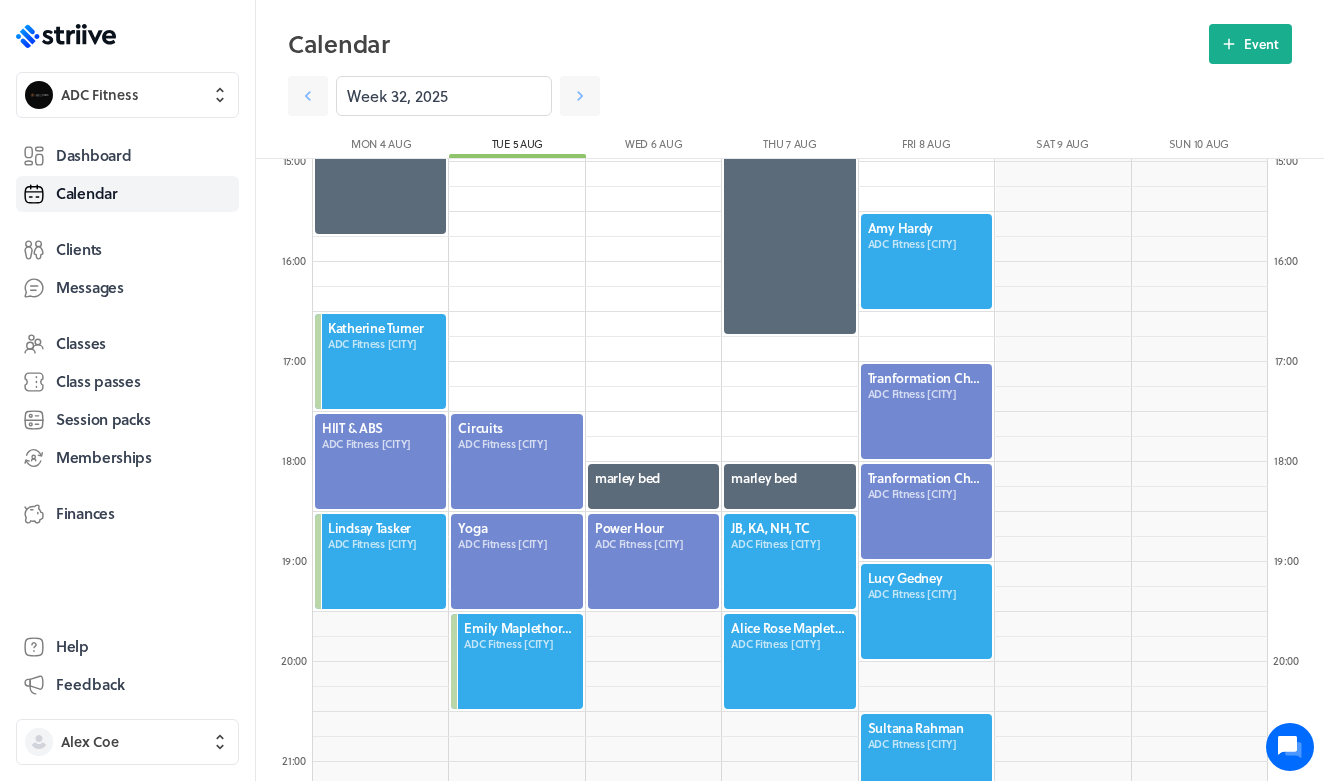 click at bounding box center [516, 661] 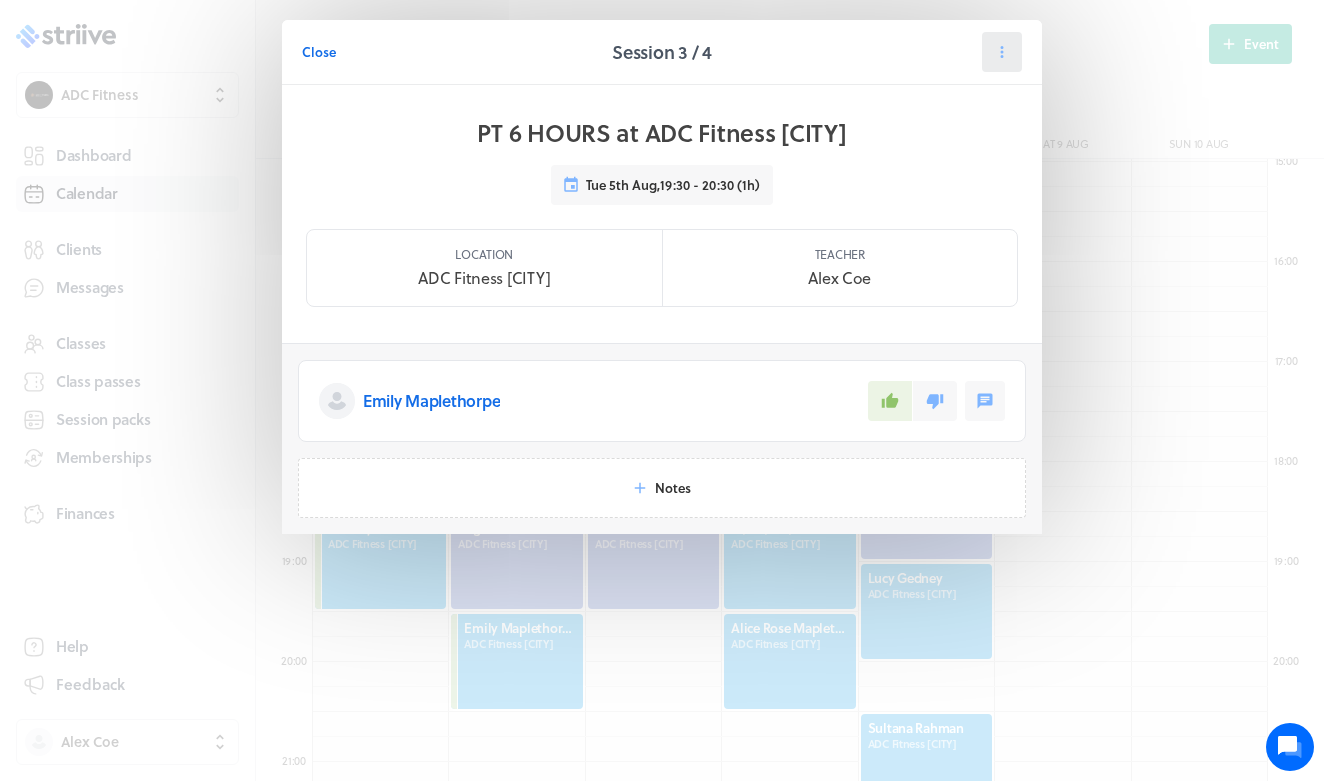 click 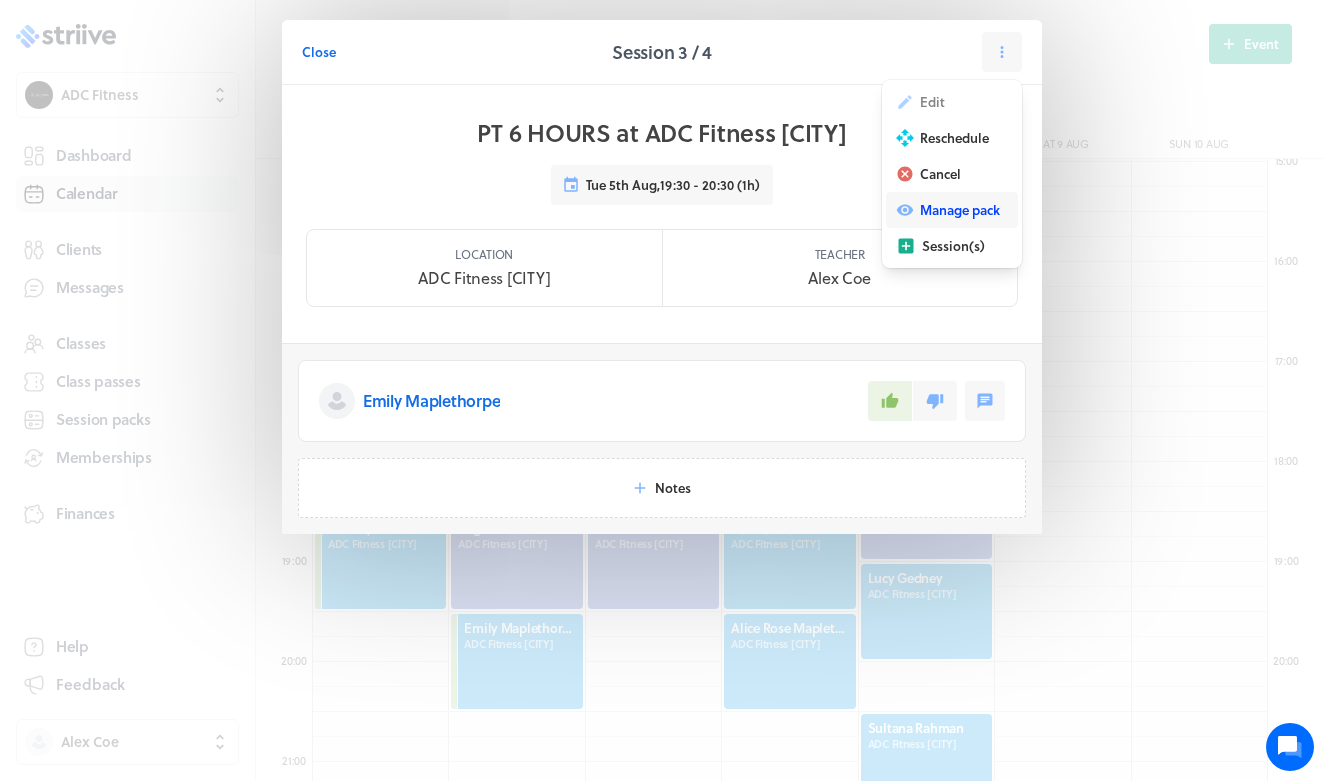 click on "Manage pack" at bounding box center (960, 210) 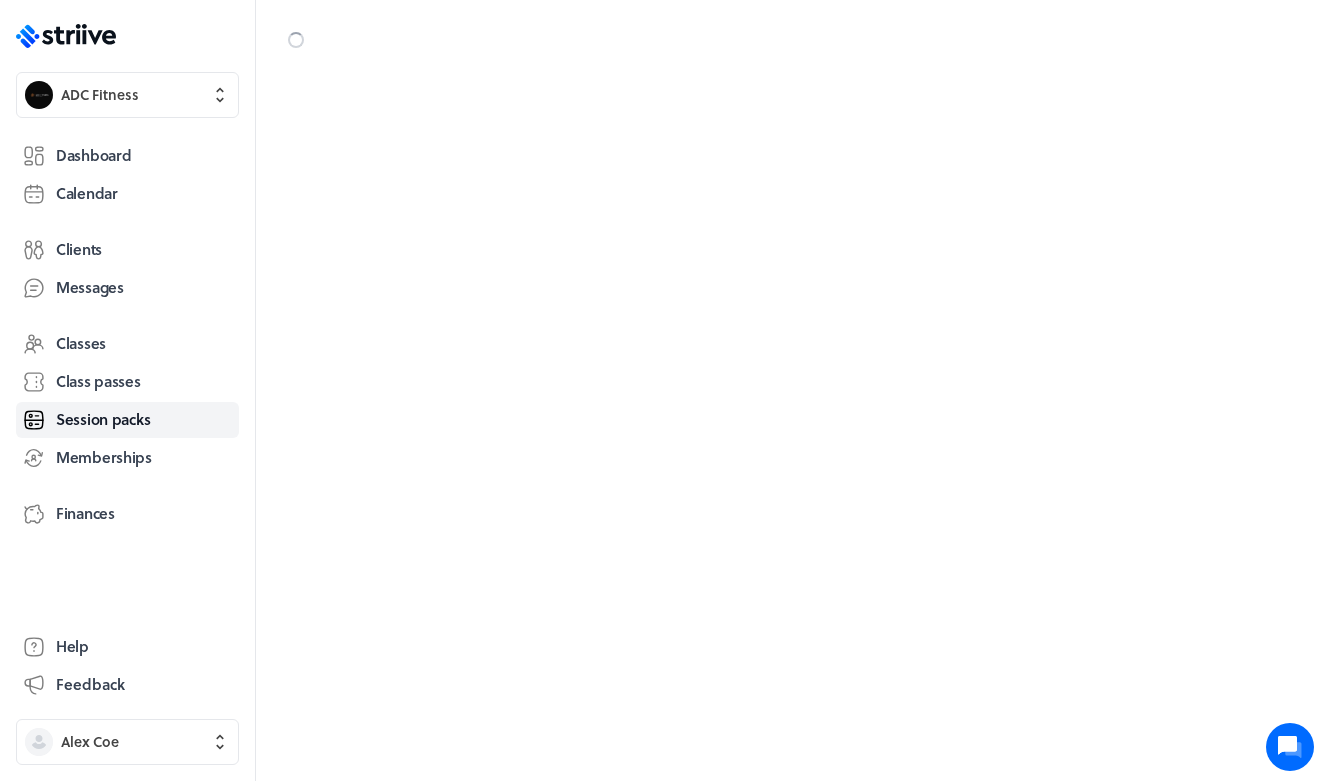 scroll, scrollTop: 0, scrollLeft: 0, axis: both 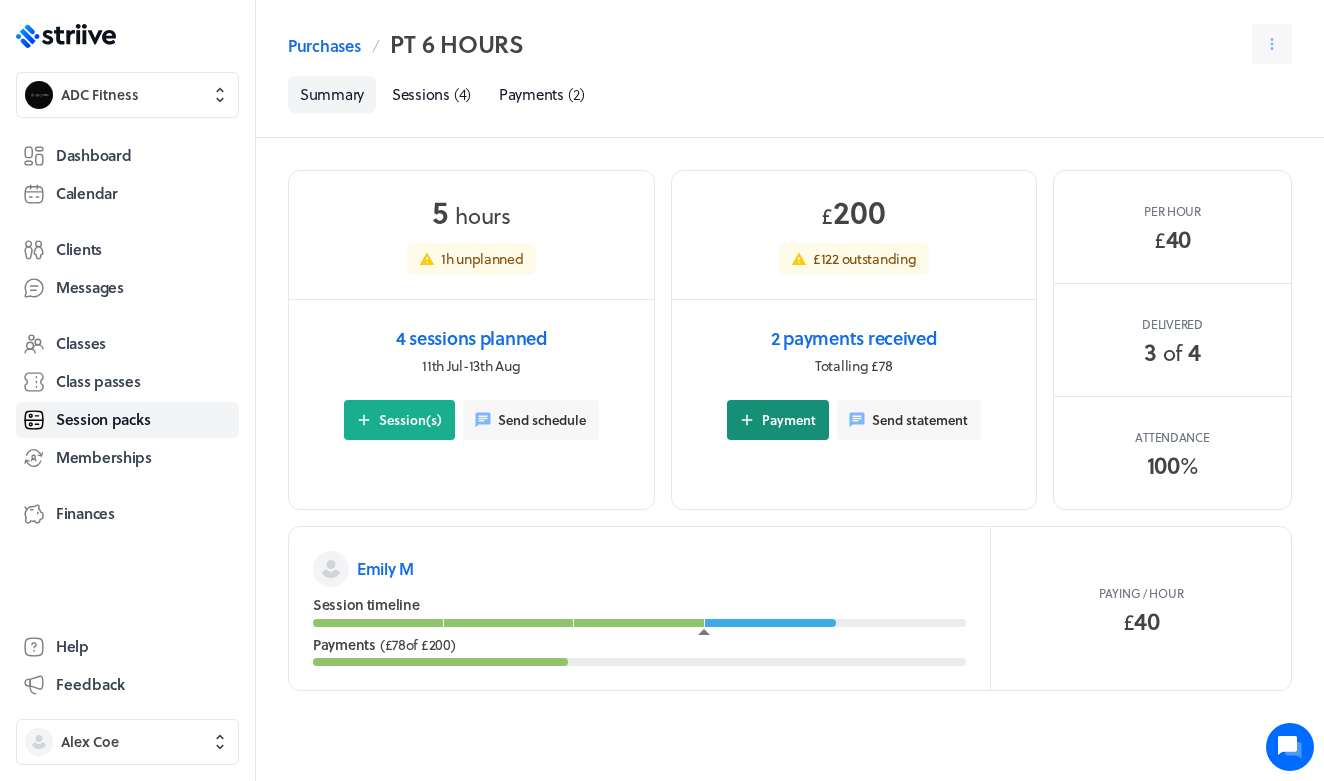 click on "Payment" at bounding box center (778, 420) 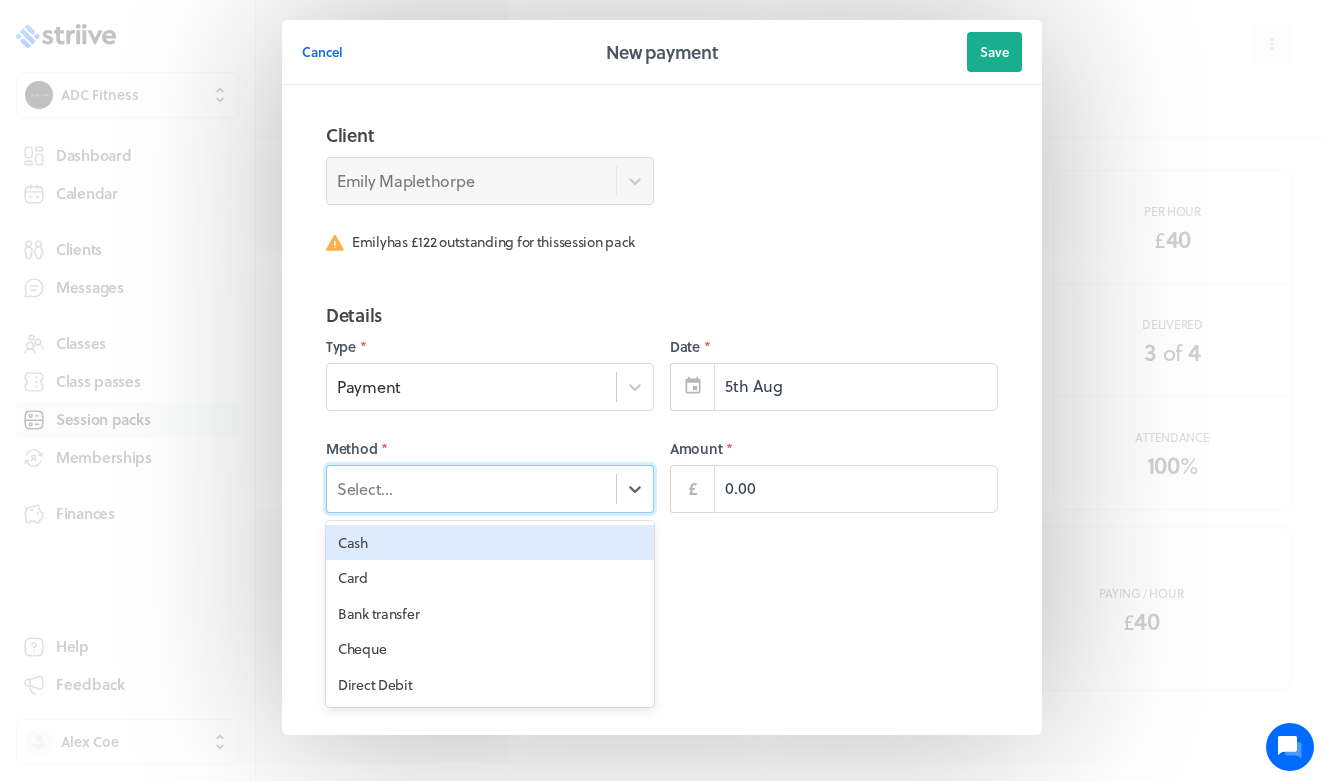 click on "Select..." at bounding box center (490, 489) 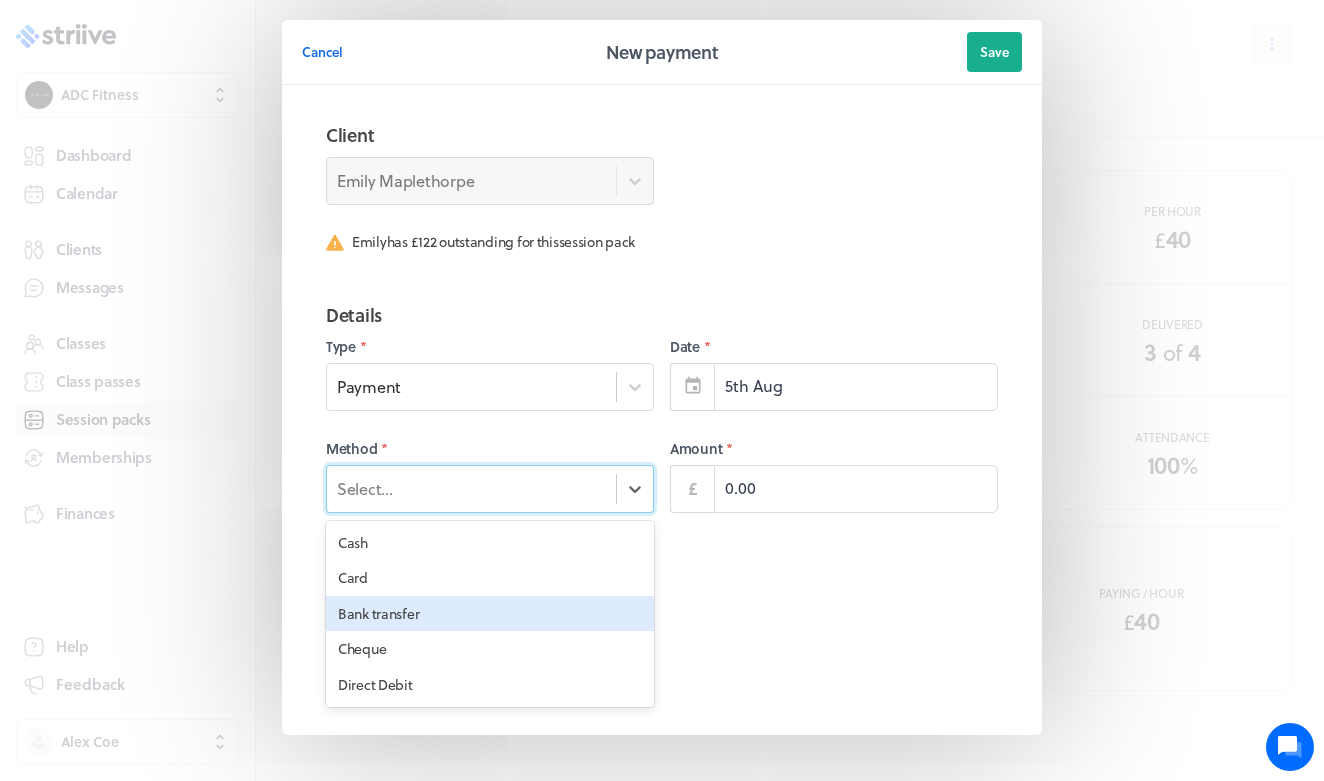 click on "Bank transfer" at bounding box center (490, 614) 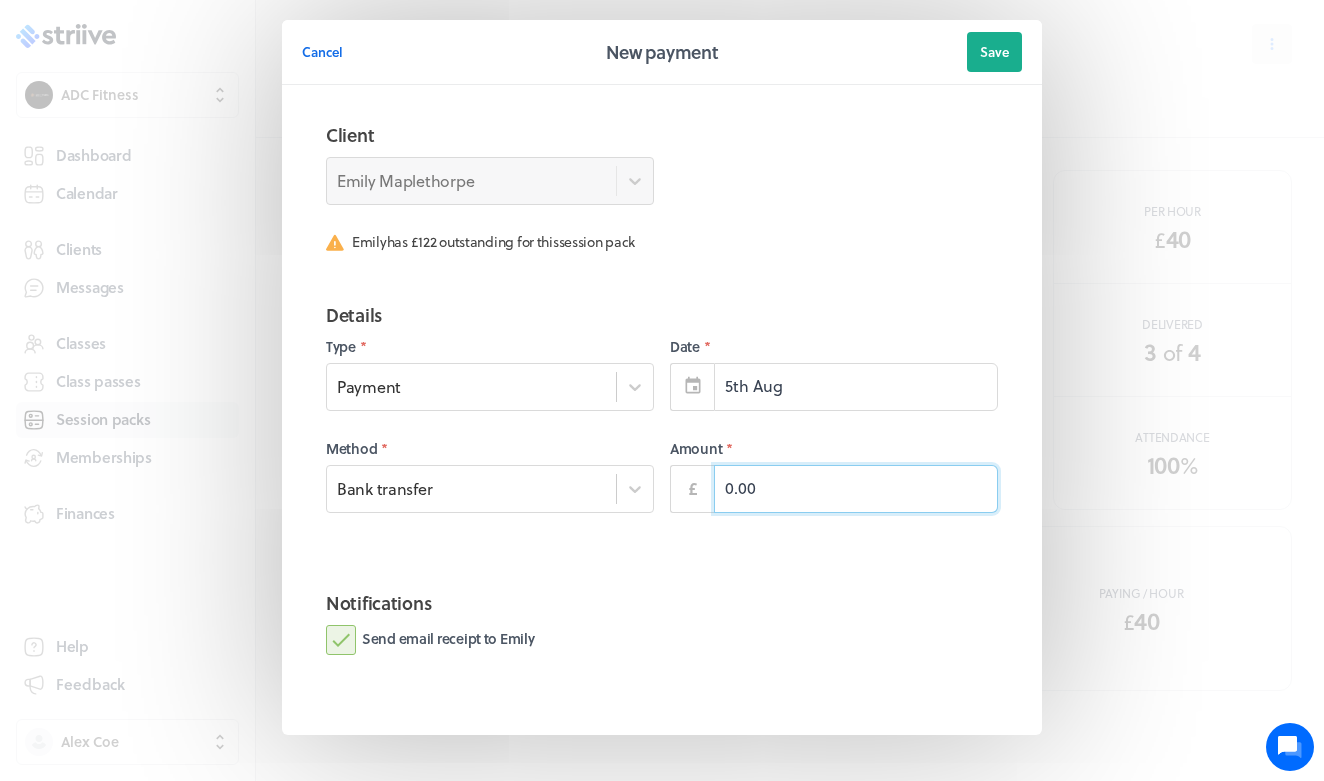 drag, startPoint x: 730, startPoint y: 494, endPoint x: 704, endPoint y: 488, distance: 26.683329 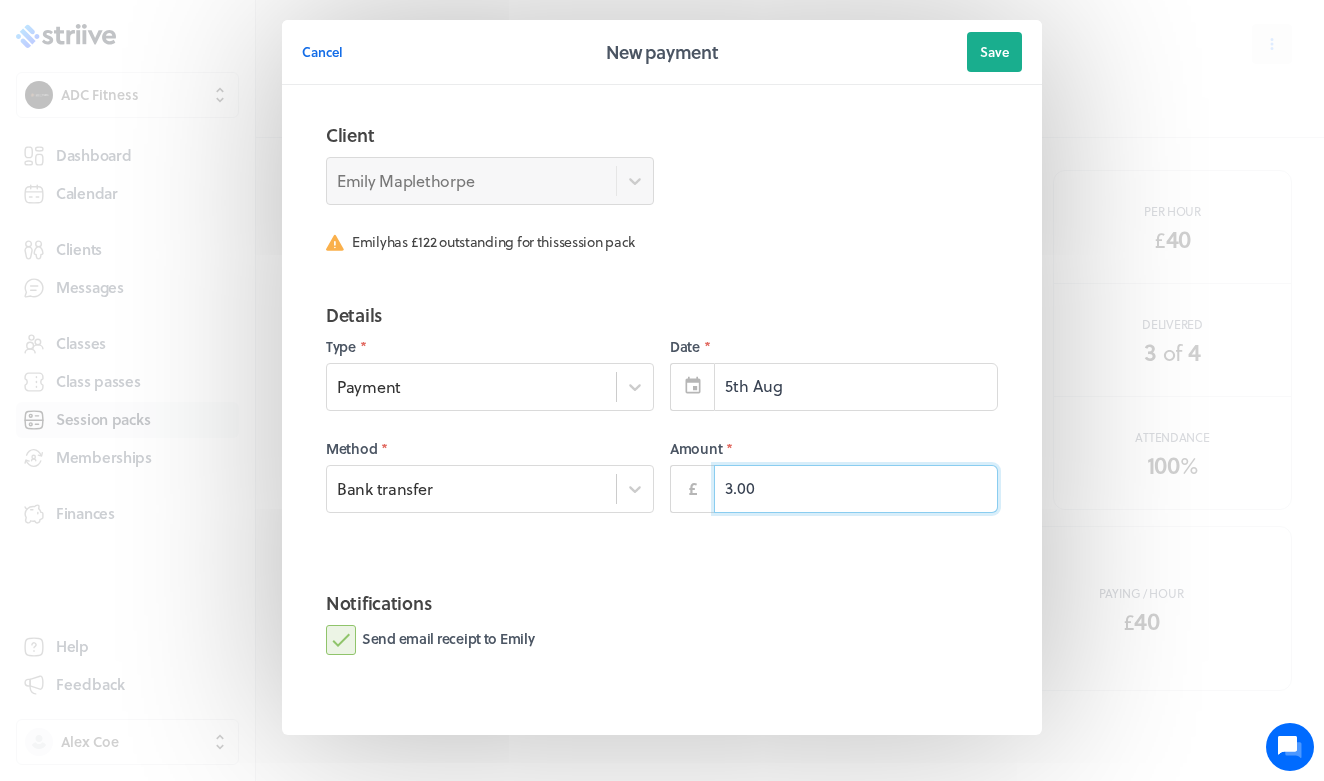 type on "38.00" 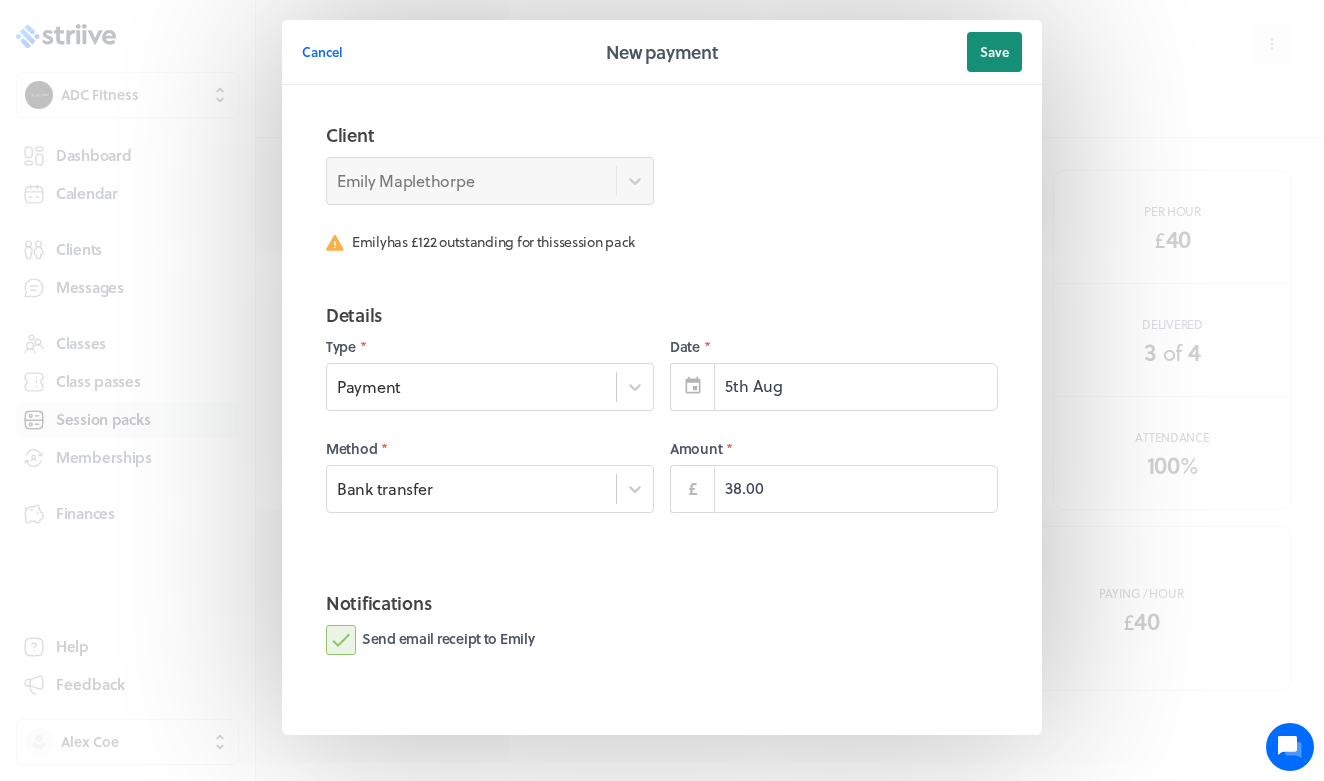 click on "Save" at bounding box center [994, 52] 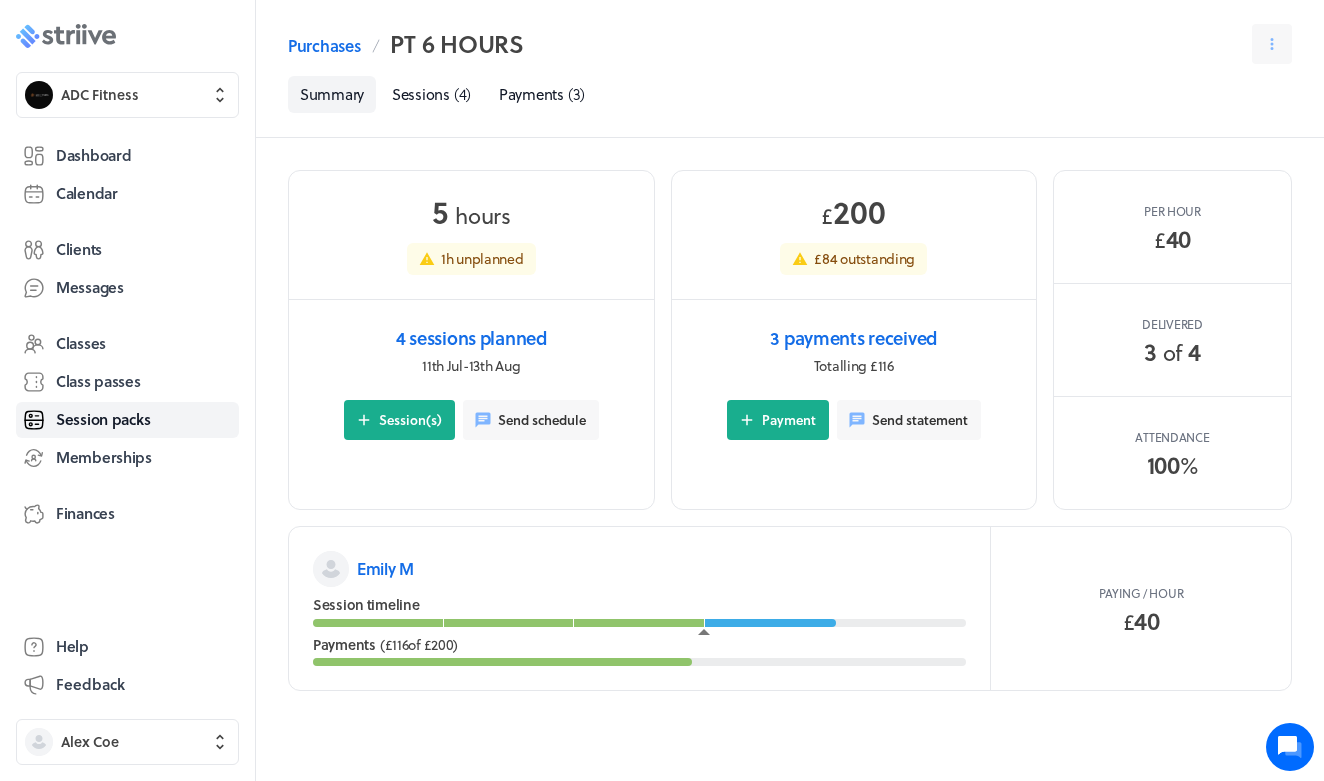 click on ".st0{fill:#006BFF;}
.st1{fill:#0A121C;}
.st2{fill:url(#SVGID_1_);}
.st3{fill:url(#SVGID_2_);}
.st4{fill:url(#SVGID_3_);}
.st5{fill:url(#SVGID_4_);}
.st6{fill:url(#SVGID_5_);}
.st7{fill:#FFFFFF;}
.st8{fill:url(#SVGID_6_);}
.st9{fill:url(#SVGID_7_);}
.st10{fill:url(#SVGID_8_);}
.st11{fill:url(#SVGID_9_);}
.st12{fill:url(#SVGID_10_);}
.st13{fill:url(#SVGID_11_);}" 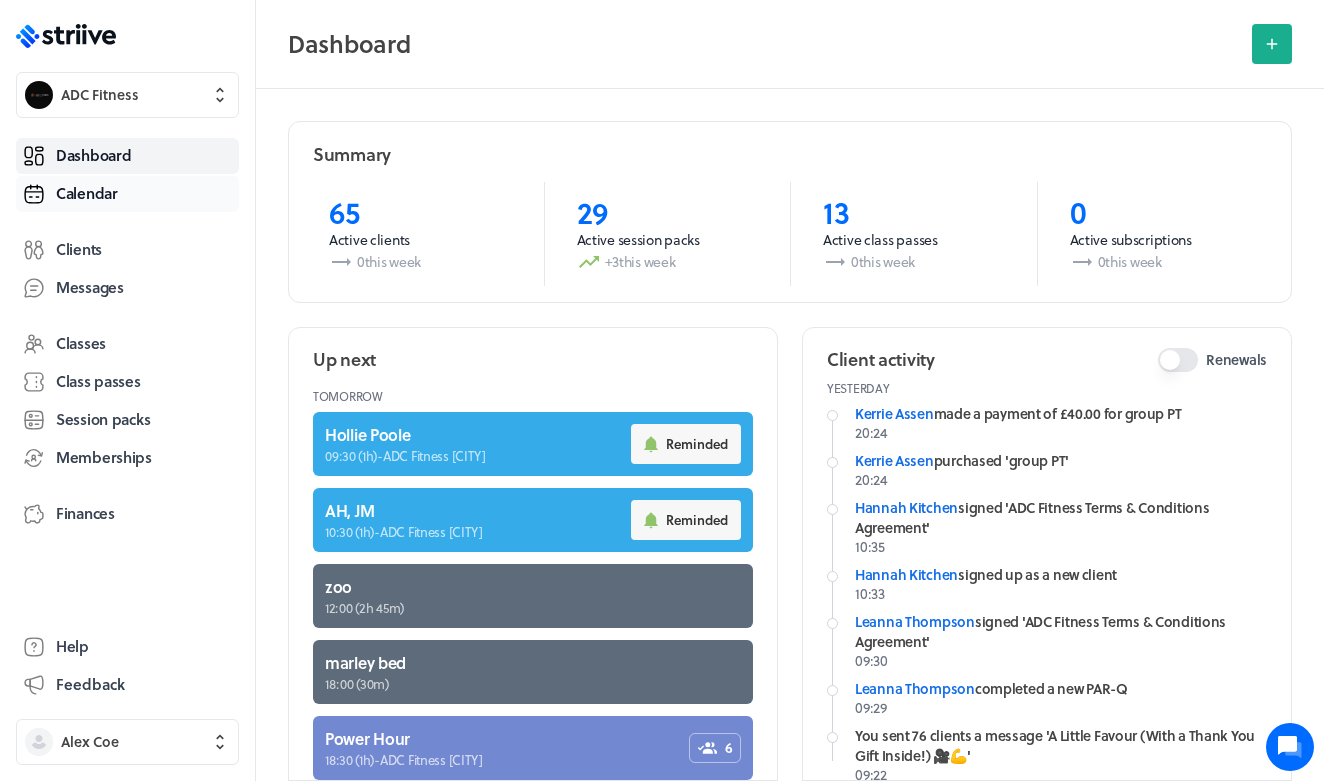 click on "Calendar" at bounding box center (127, 194) 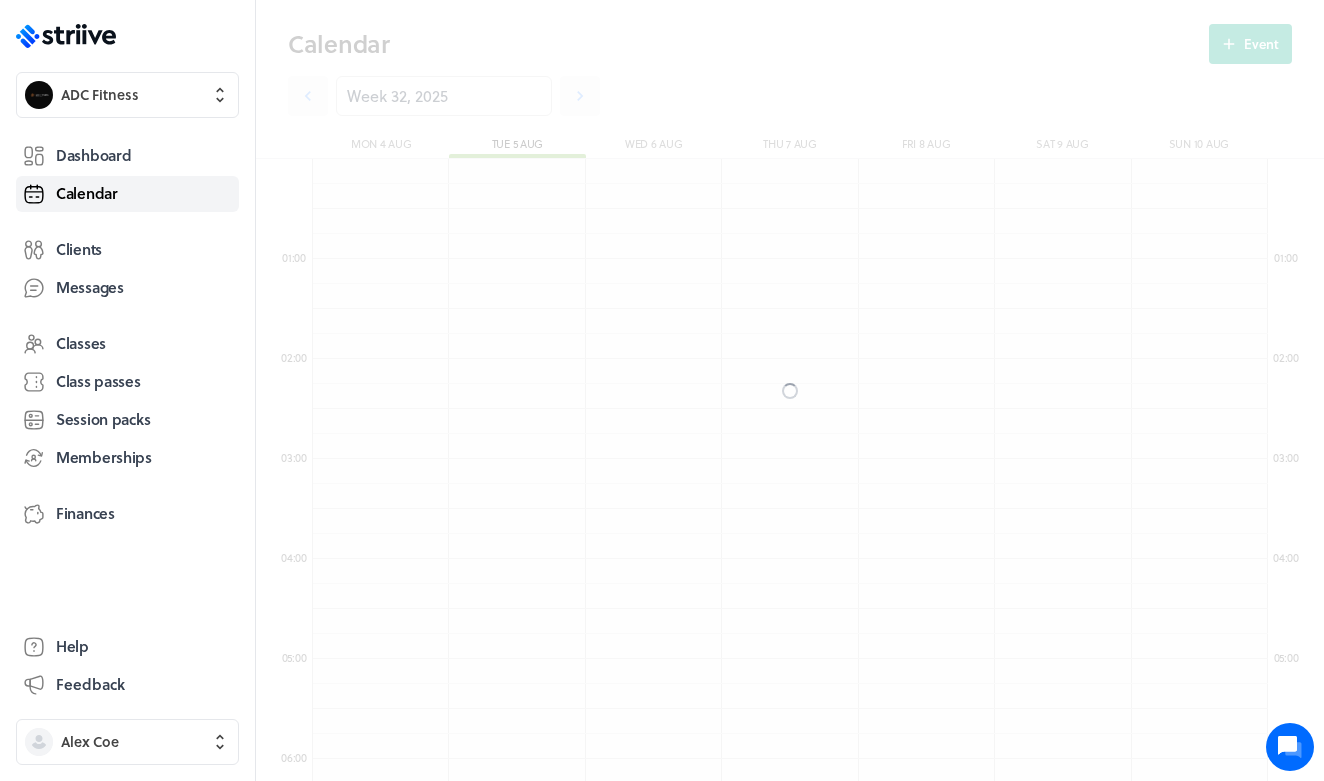 scroll, scrollTop: 850, scrollLeft: 0, axis: vertical 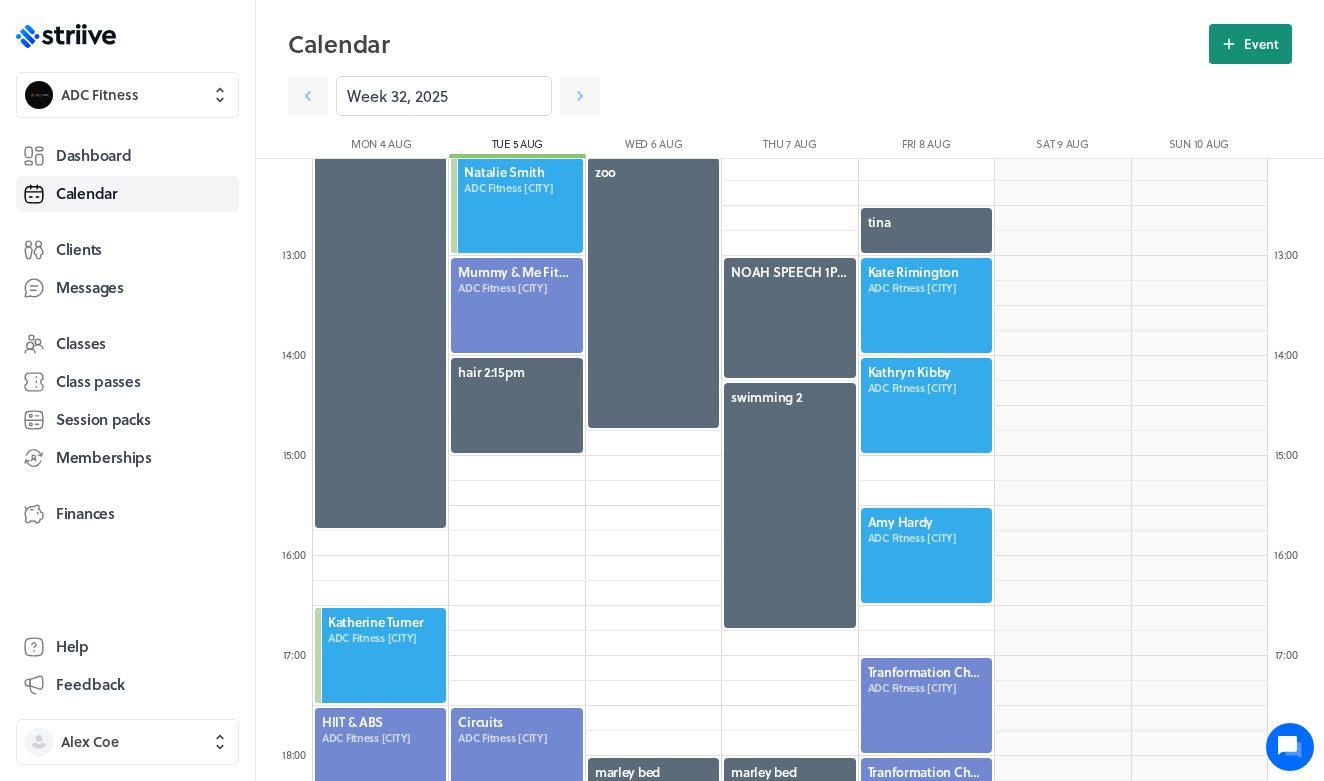 click on "Event" at bounding box center [1250, 44] 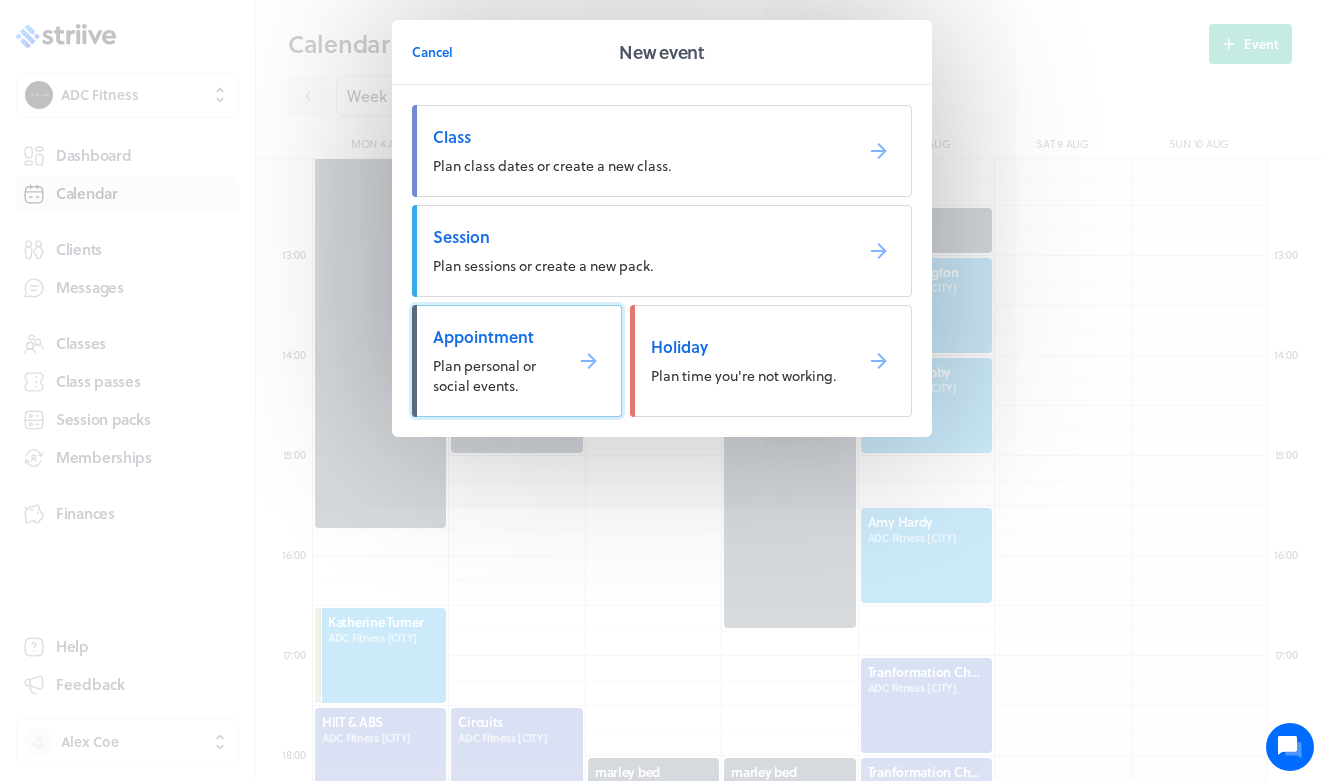 click on "Plan personal or social events." at bounding box center (484, 375) 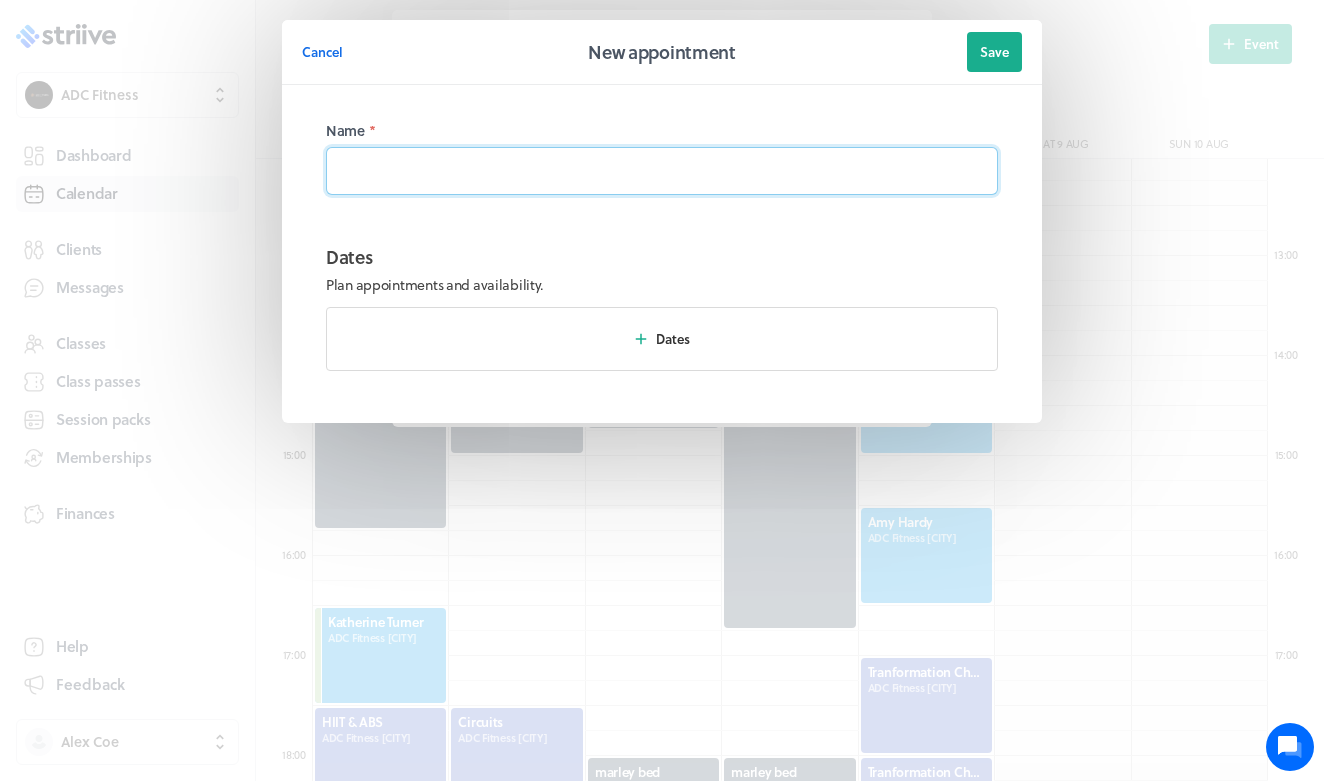 click at bounding box center [662, 171] 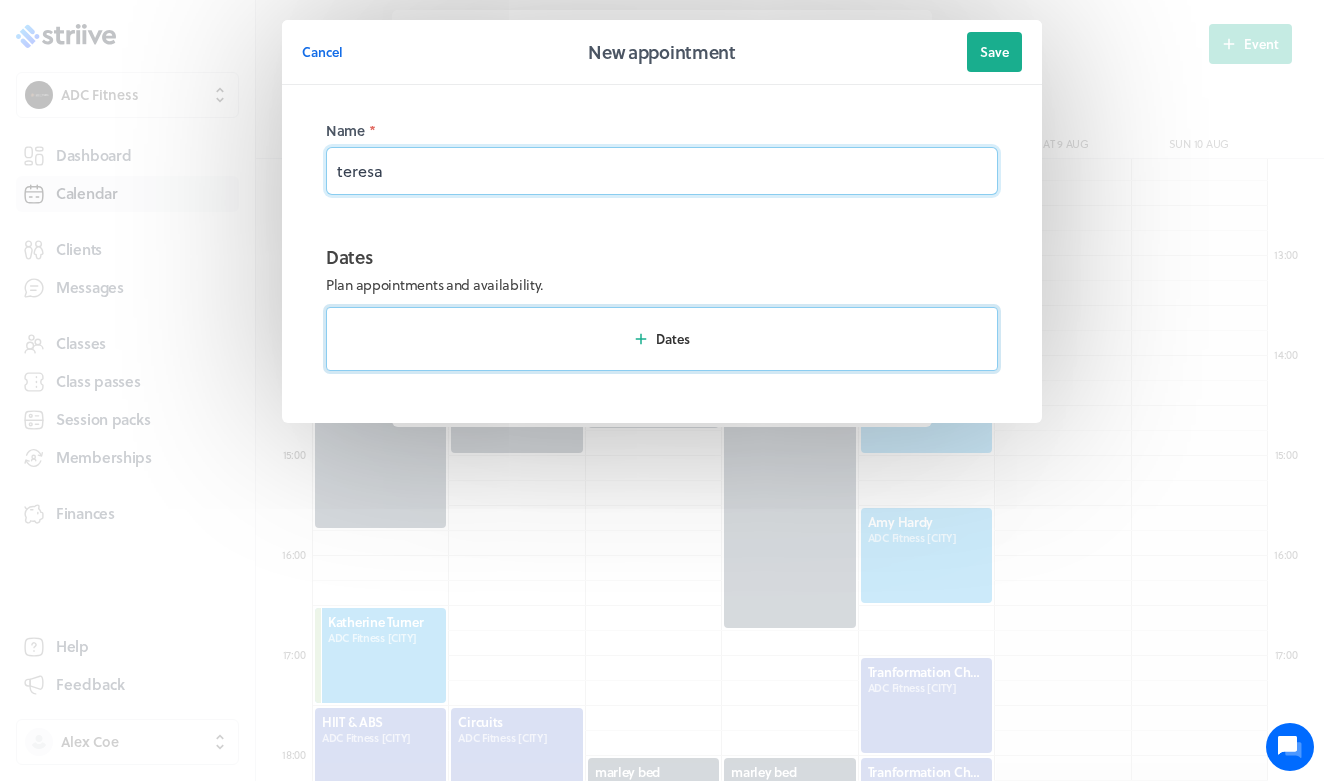 type on "teresa" 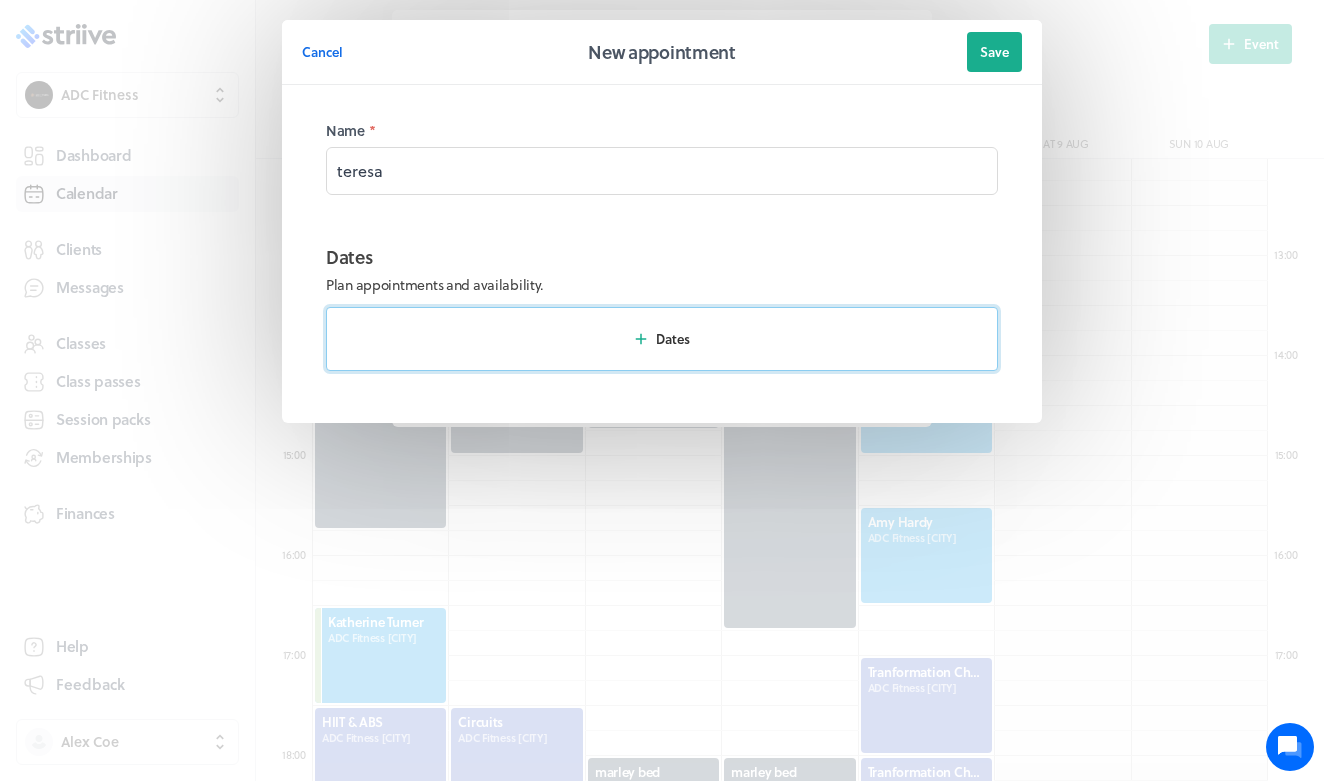 click on "Dates" at bounding box center (662, 339) 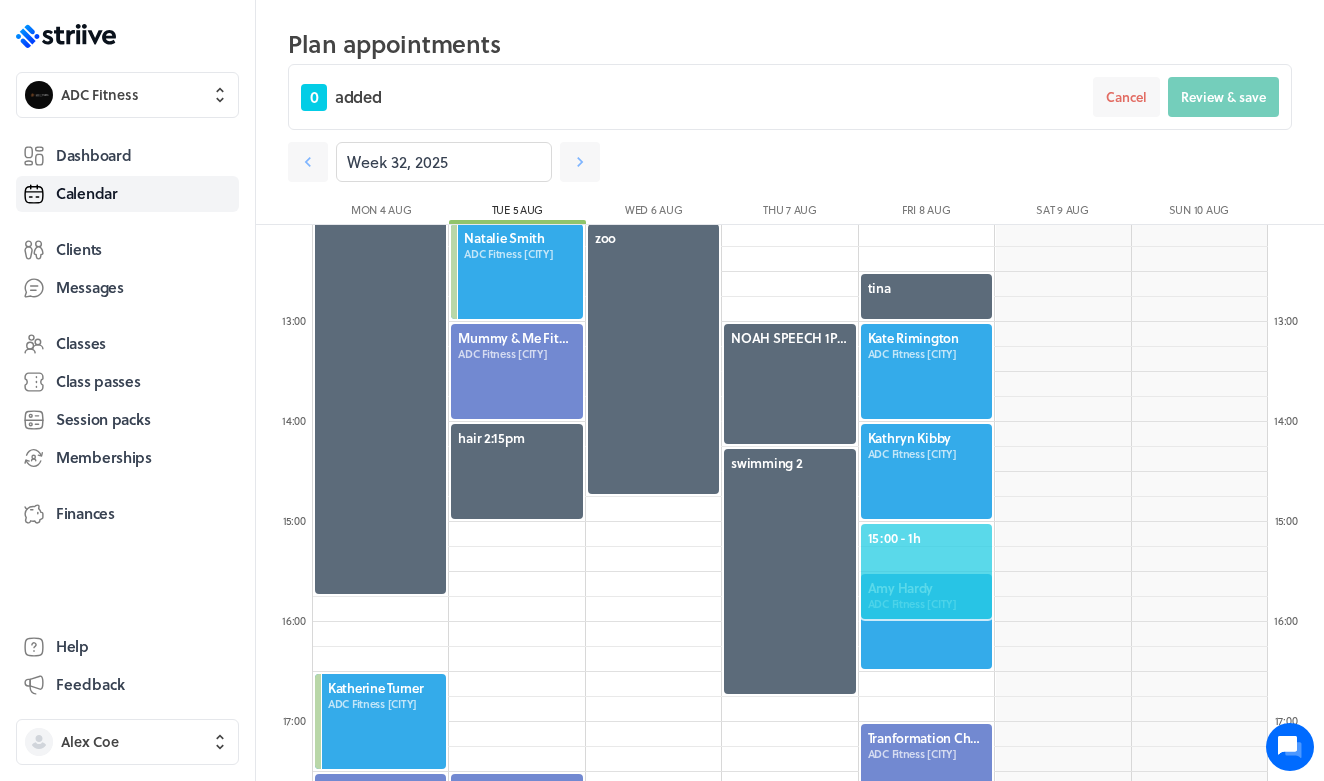 click on "15:00  - 1h" 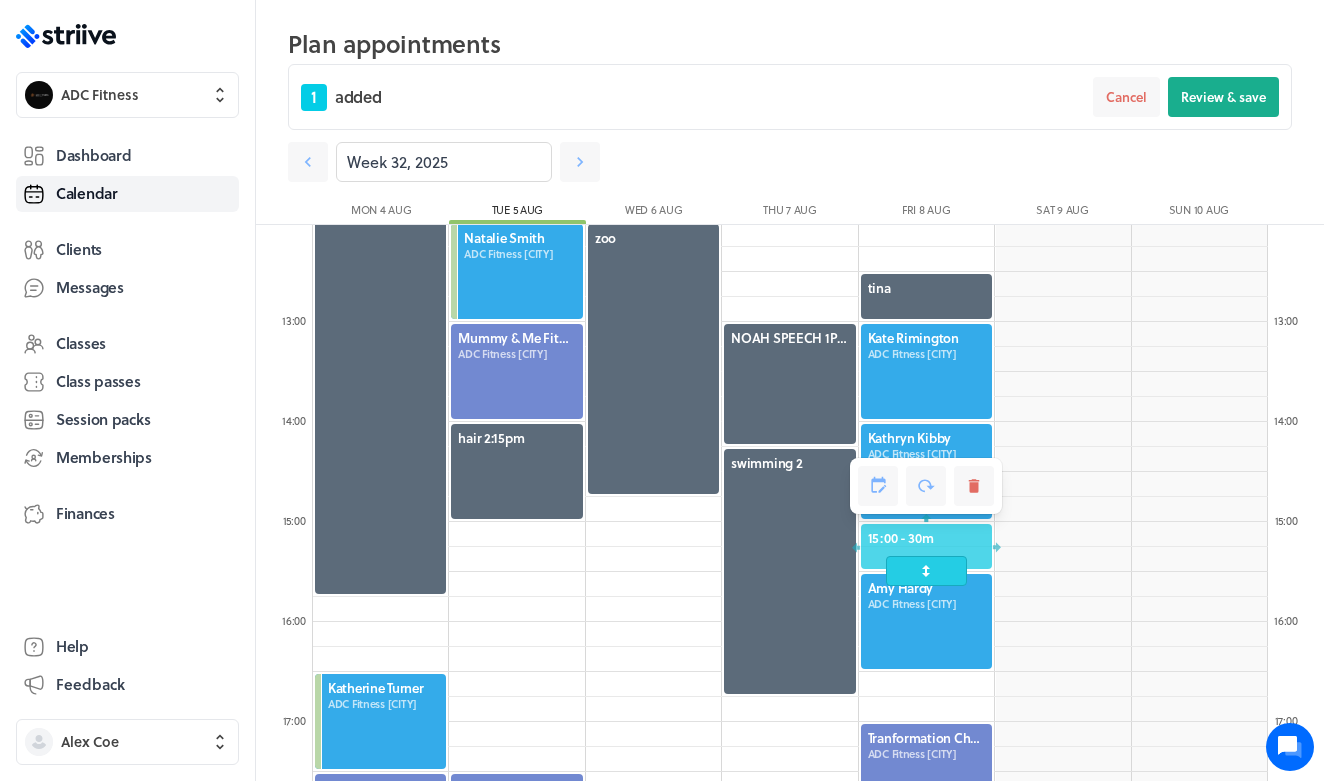 drag, startPoint x: 919, startPoint y: 618, endPoint x: 919, endPoint y: 575, distance: 43 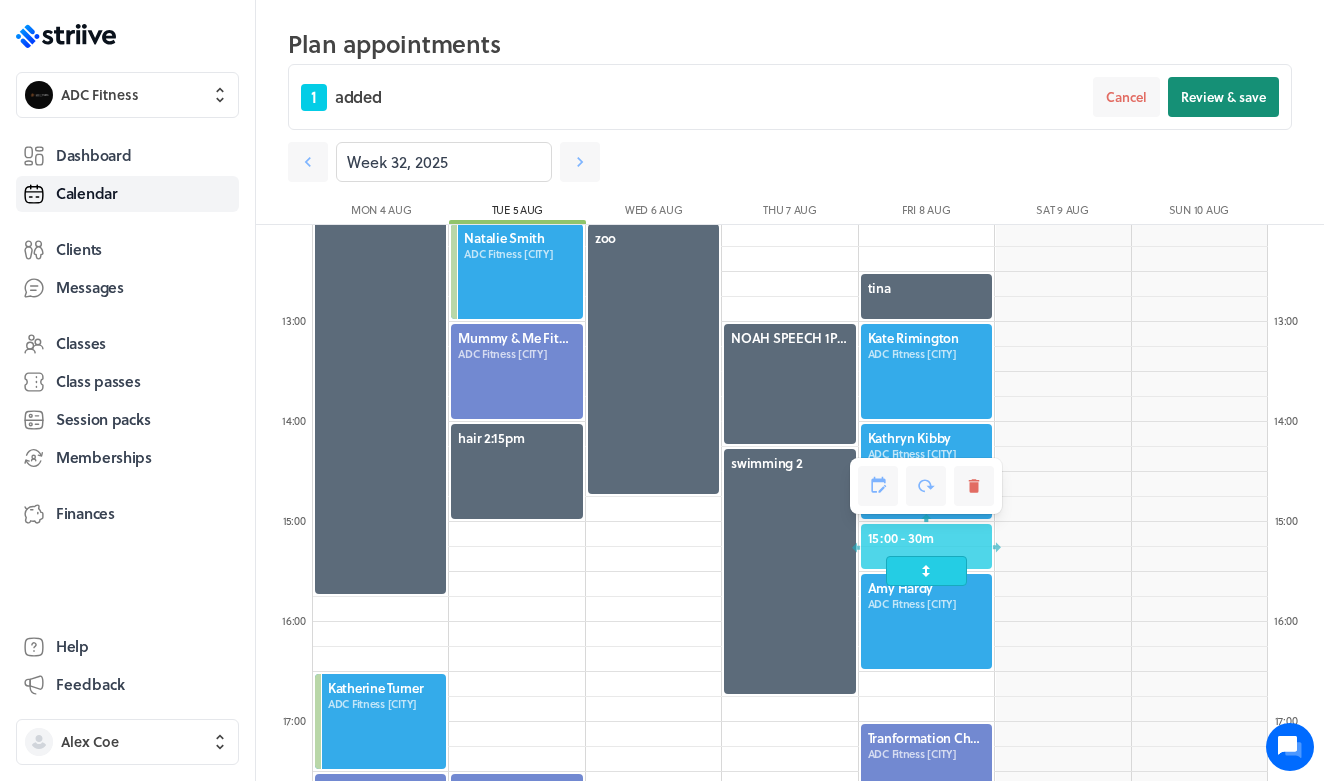 click on "Review & save" at bounding box center (1223, 97) 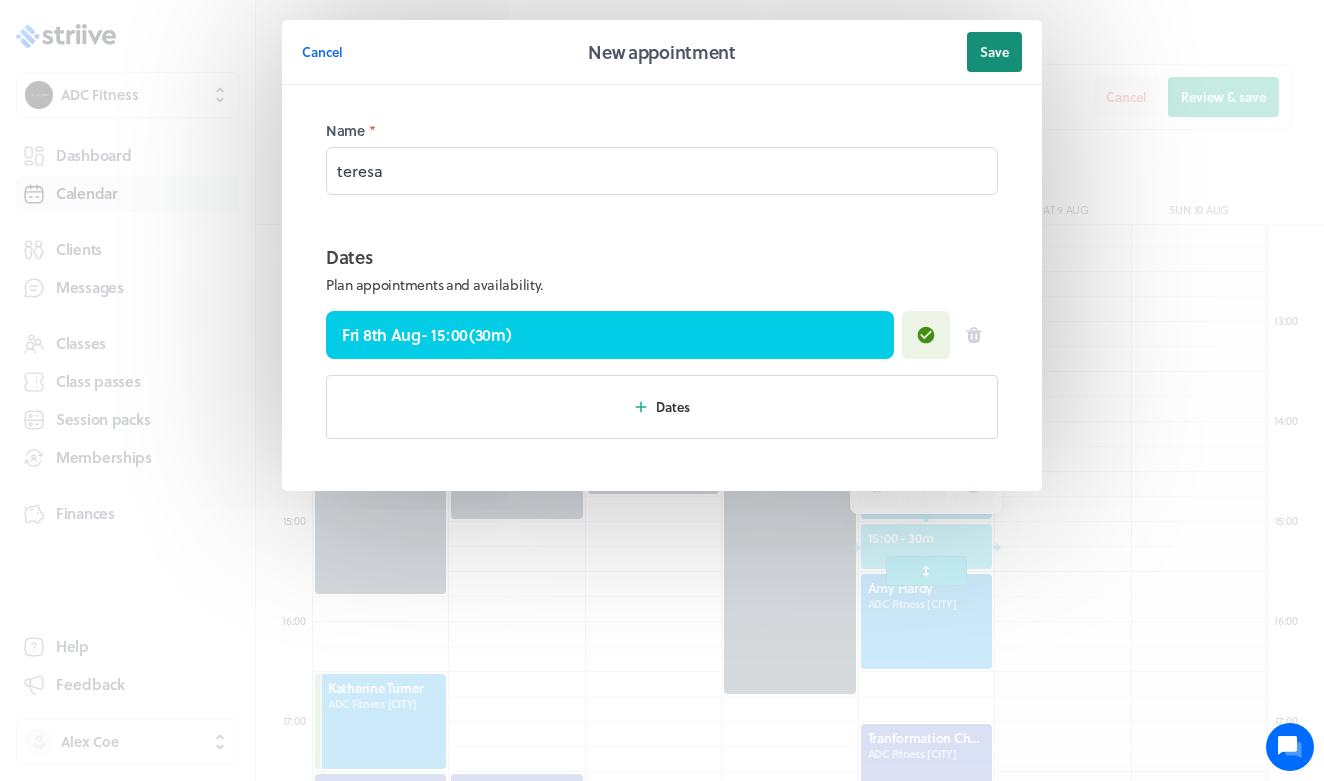 click on "Save" at bounding box center [994, 52] 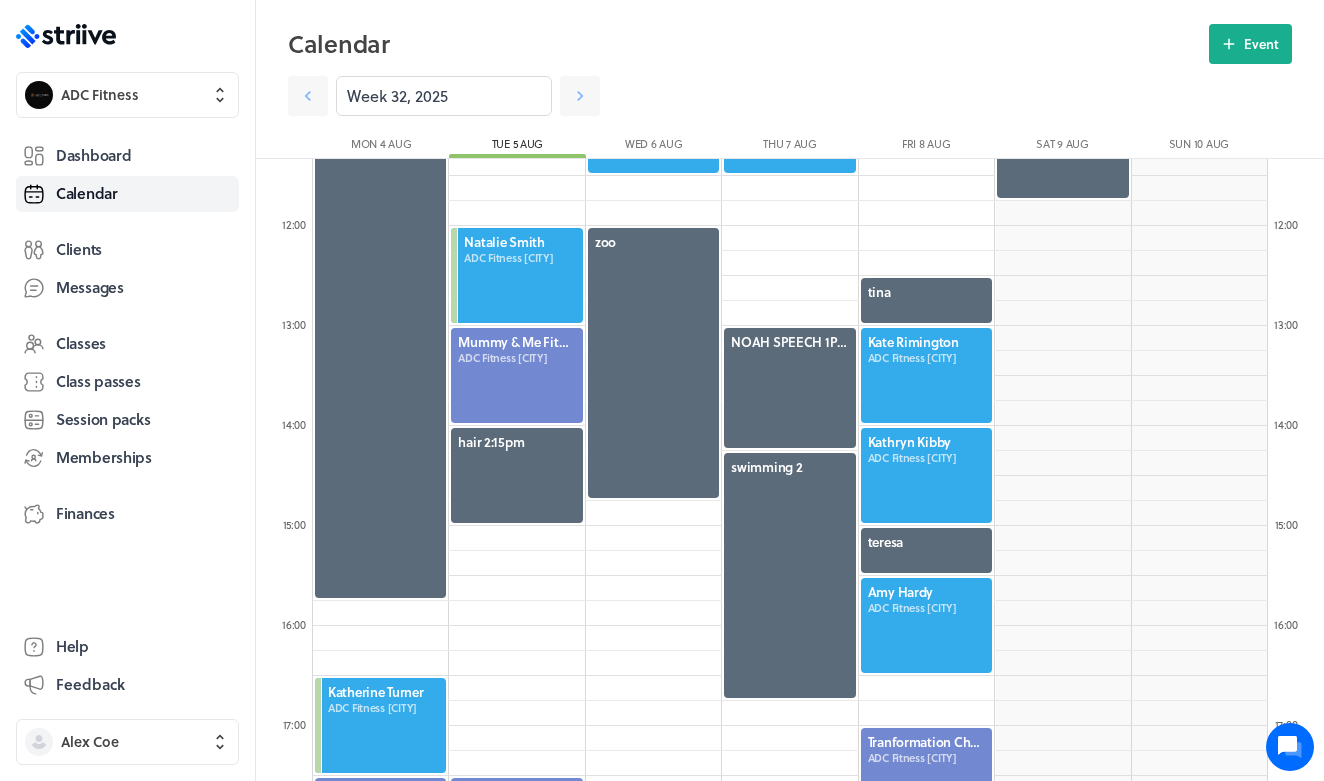 scroll, scrollTop: 1137, scrollLeft: 0, axis: vertical 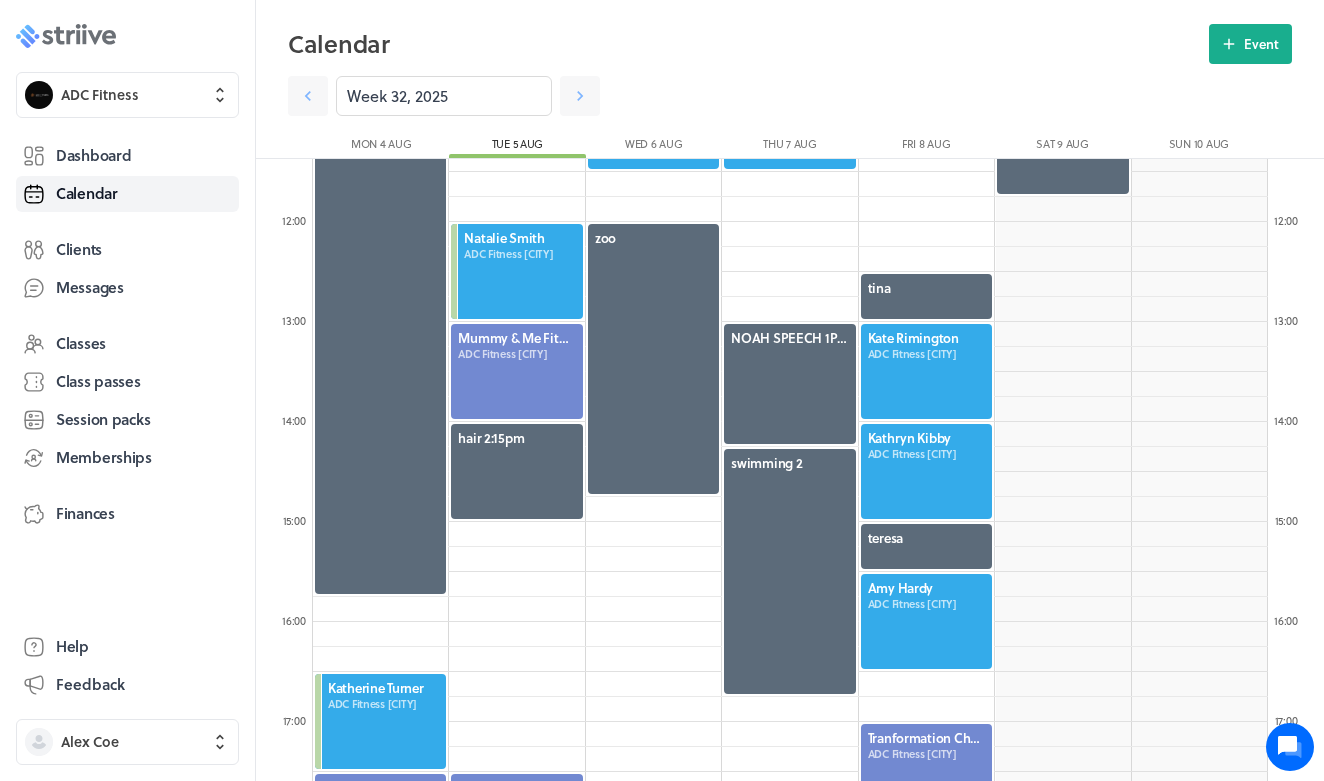 click on ".st0{fill:#006BFF;}
.st1{fill:#0A121C;}
.st2{fill:url(#SVGID_1_);}
.st3{fill:url(#SVGID_2_);}
.st4{fill:url(#SVGID_3_);}
.st5{fill:url(#SVGID_4_);}
.st6{fill:url(#SVGID_5_);}
.st7{fill:#FFFFFF;}
.st8{fill:url(#SVGID_6_);}
.st9{fill:url(#SVGID_7_);}
.st10{fill:url(#SVGID_8_);}
.st11{fill:url(#SVGID_9_);}
.st12{fill:url(#SVGID_10_);}
.st13{fill:url(#SVGID_11_);}" 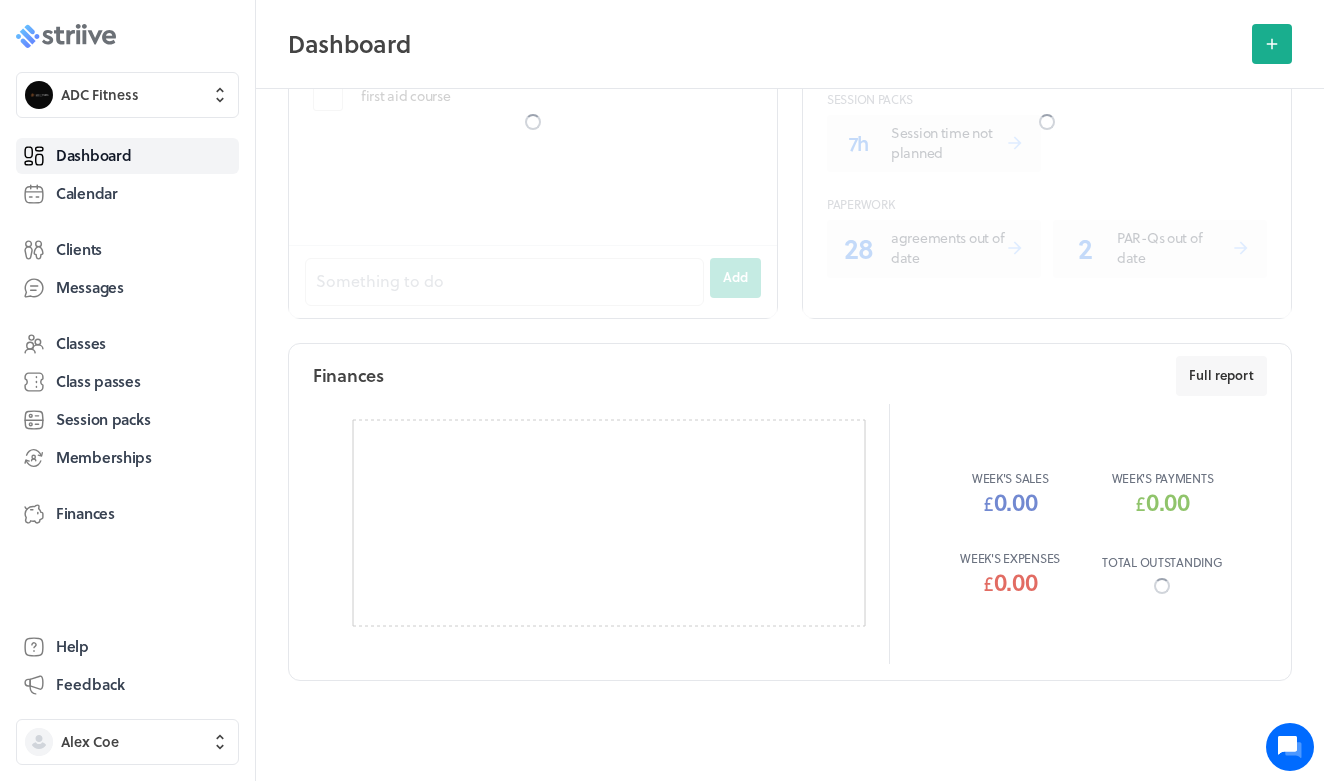 scroll, scrollTop: 0, scrollLeft: 0, axis: both 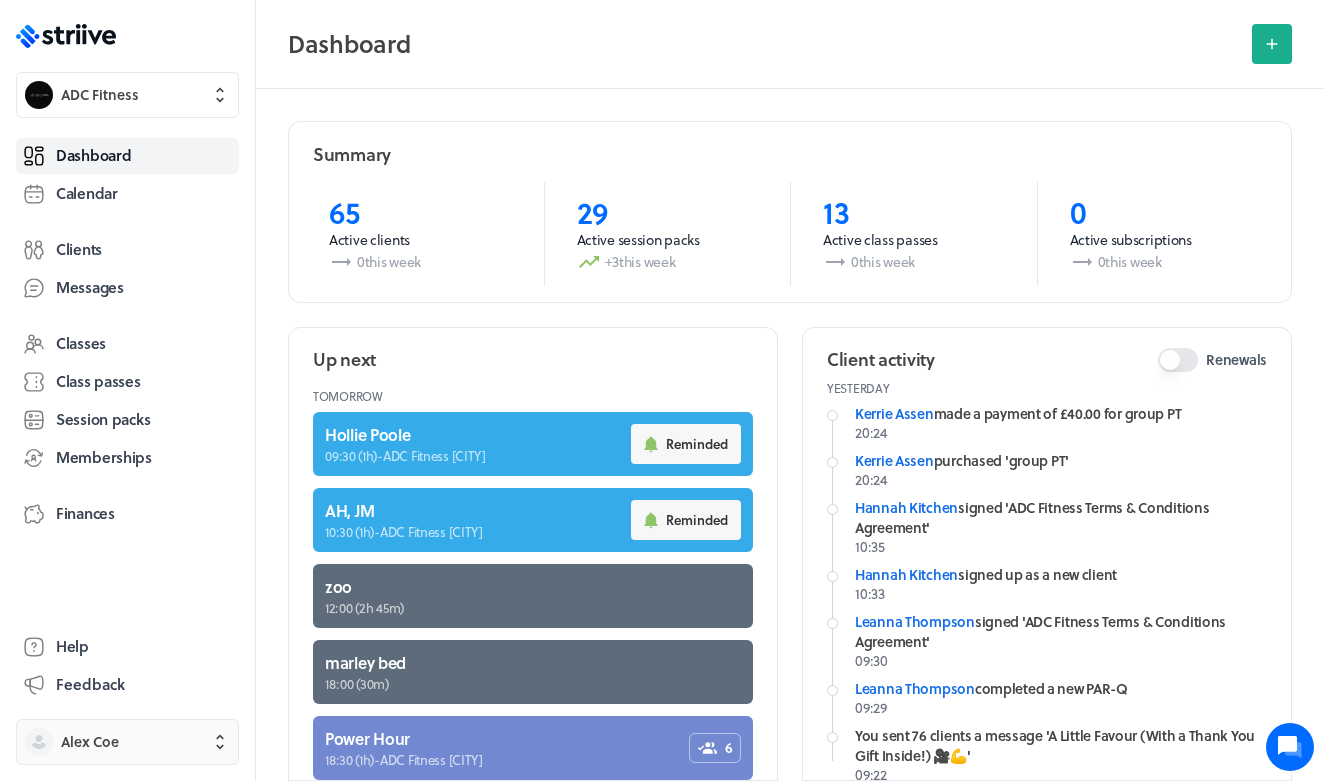 click on "Alex Coe" at bounding box center [90, 742] 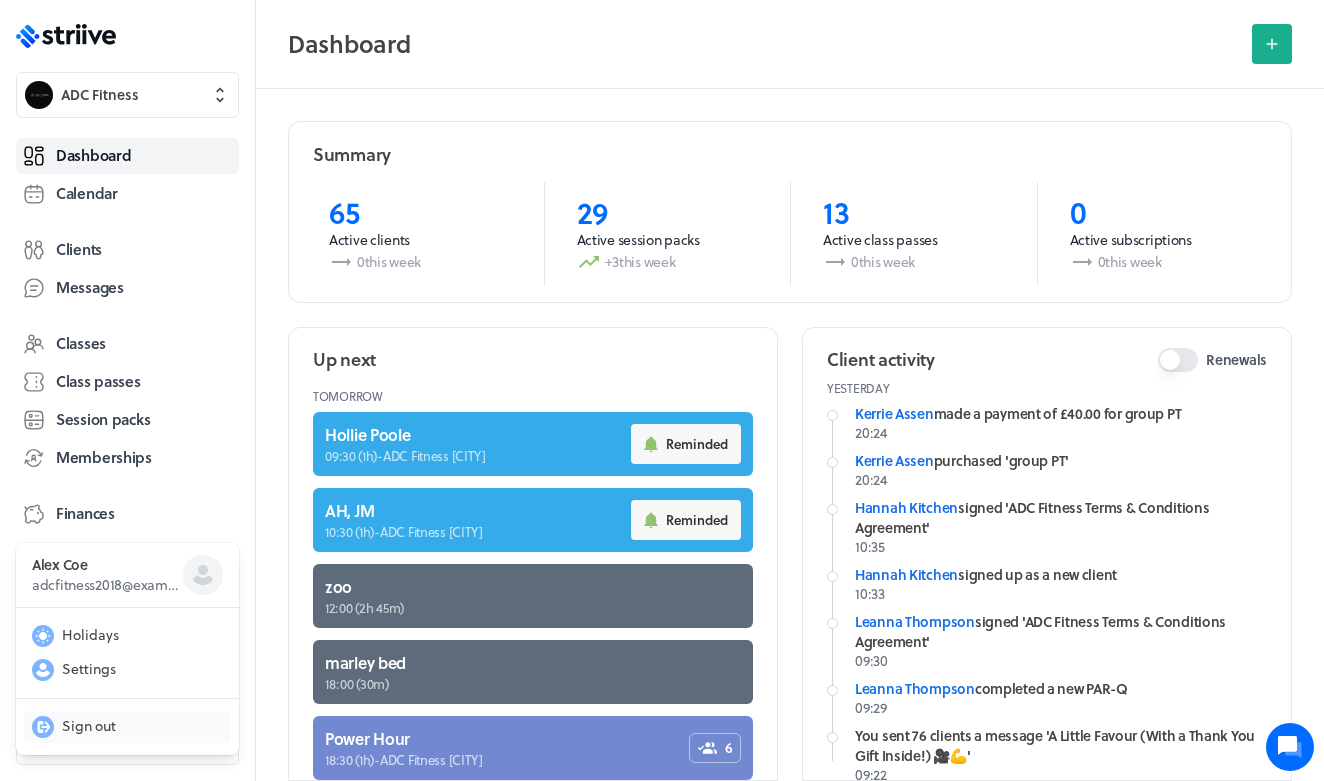 click on "Sign out" at bounding box center (89, 726) 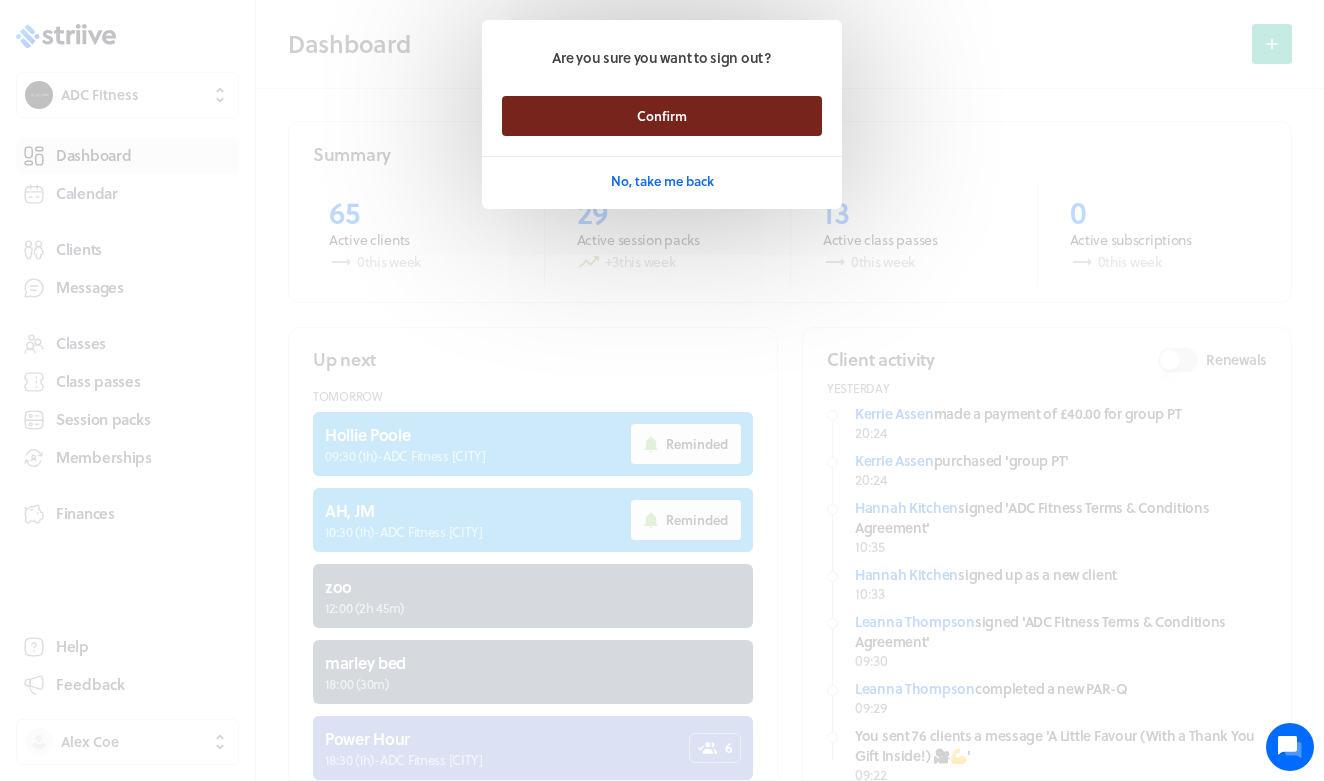 click on "Confirm" at bounding box center [662, 116] 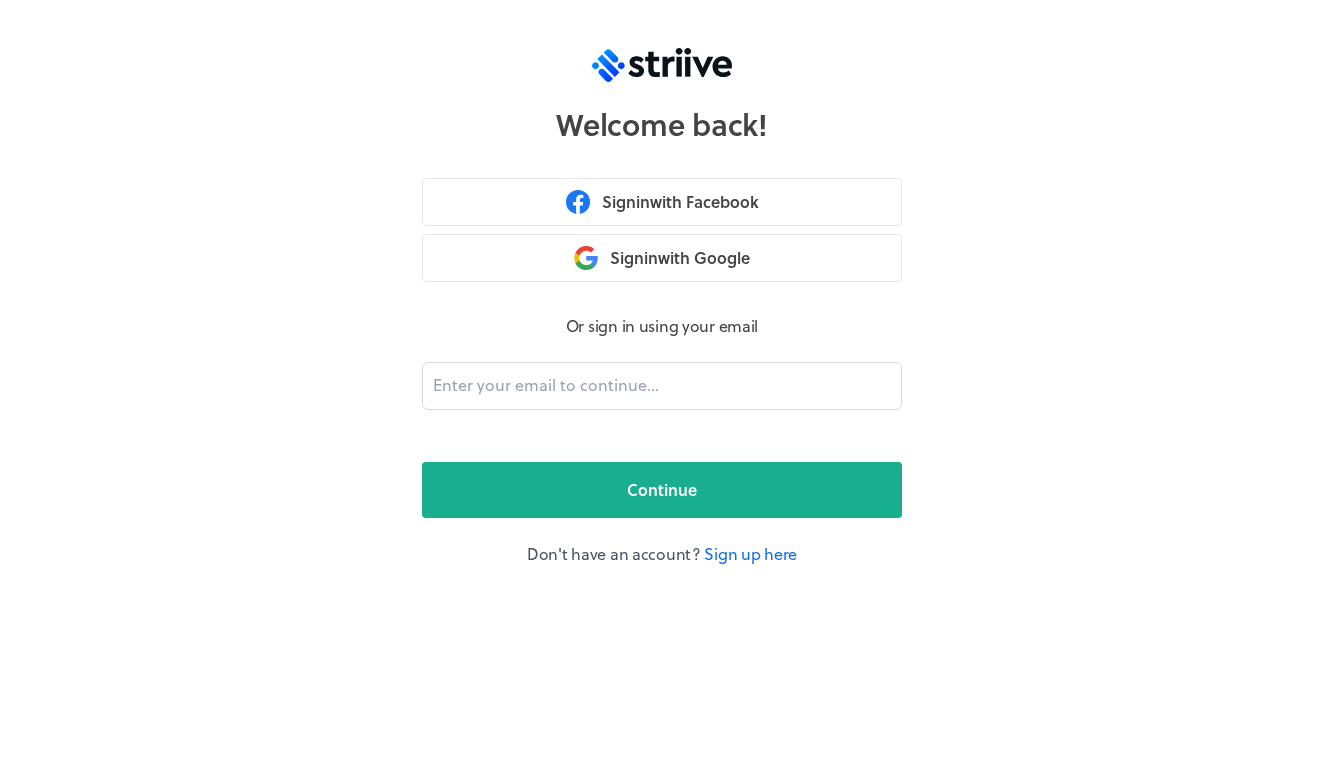 scroll, scrollTop: 0, scrollLeft: 0, axis: both 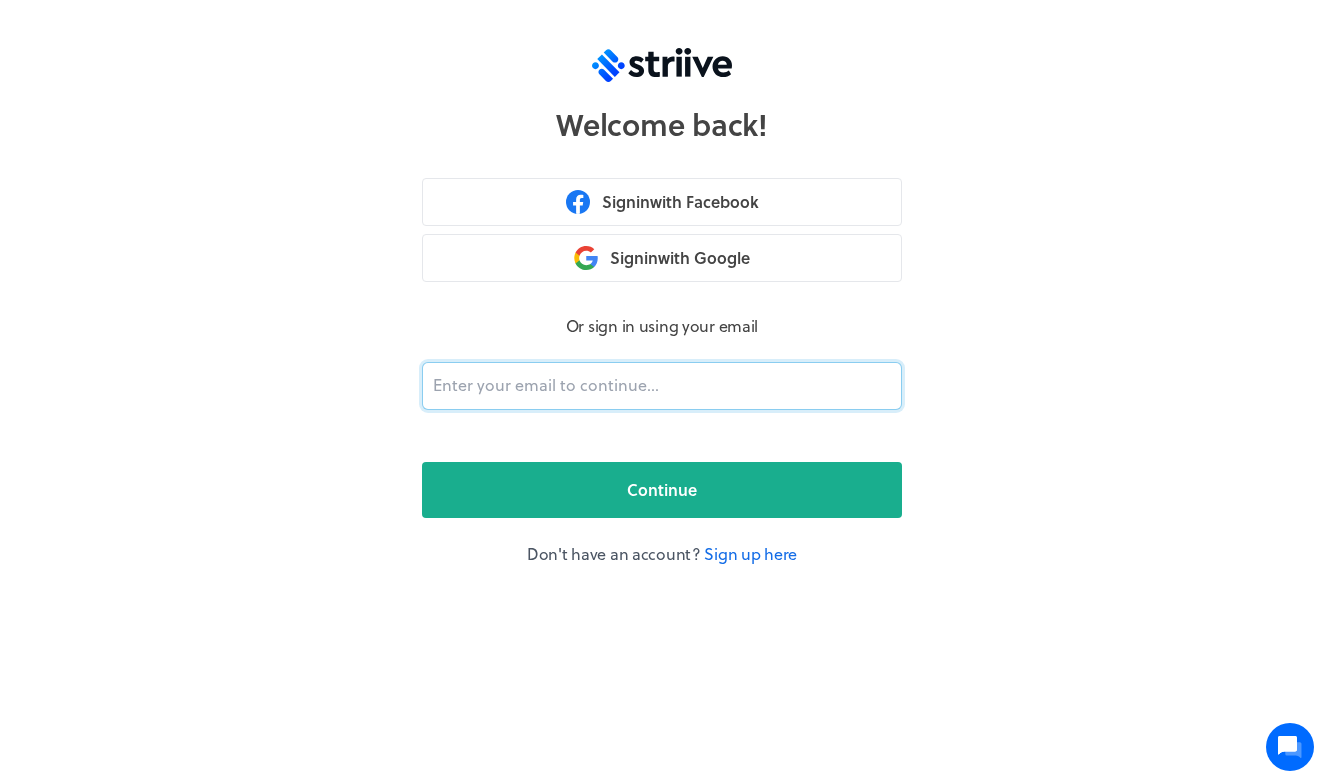 click at bounding box center [662, 386] 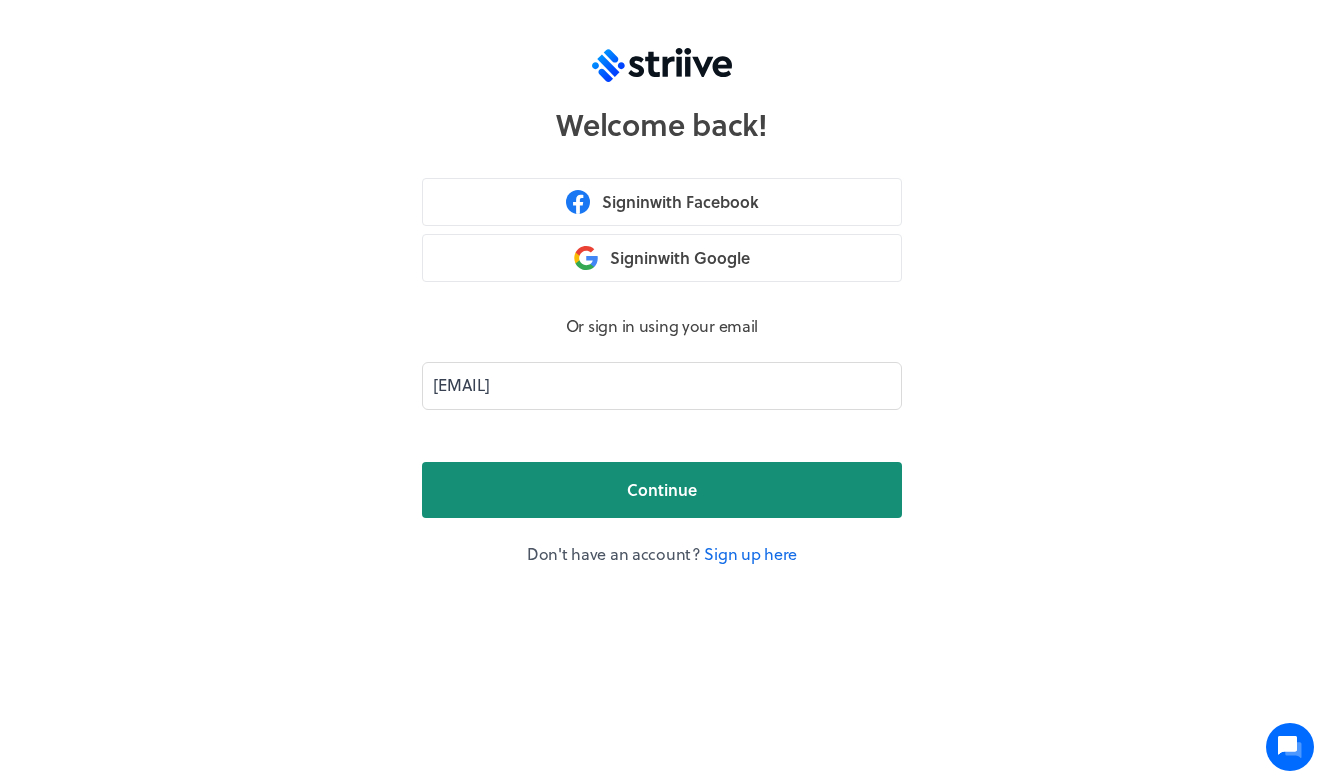 click on "Continue" at bounding box center (662, 490) 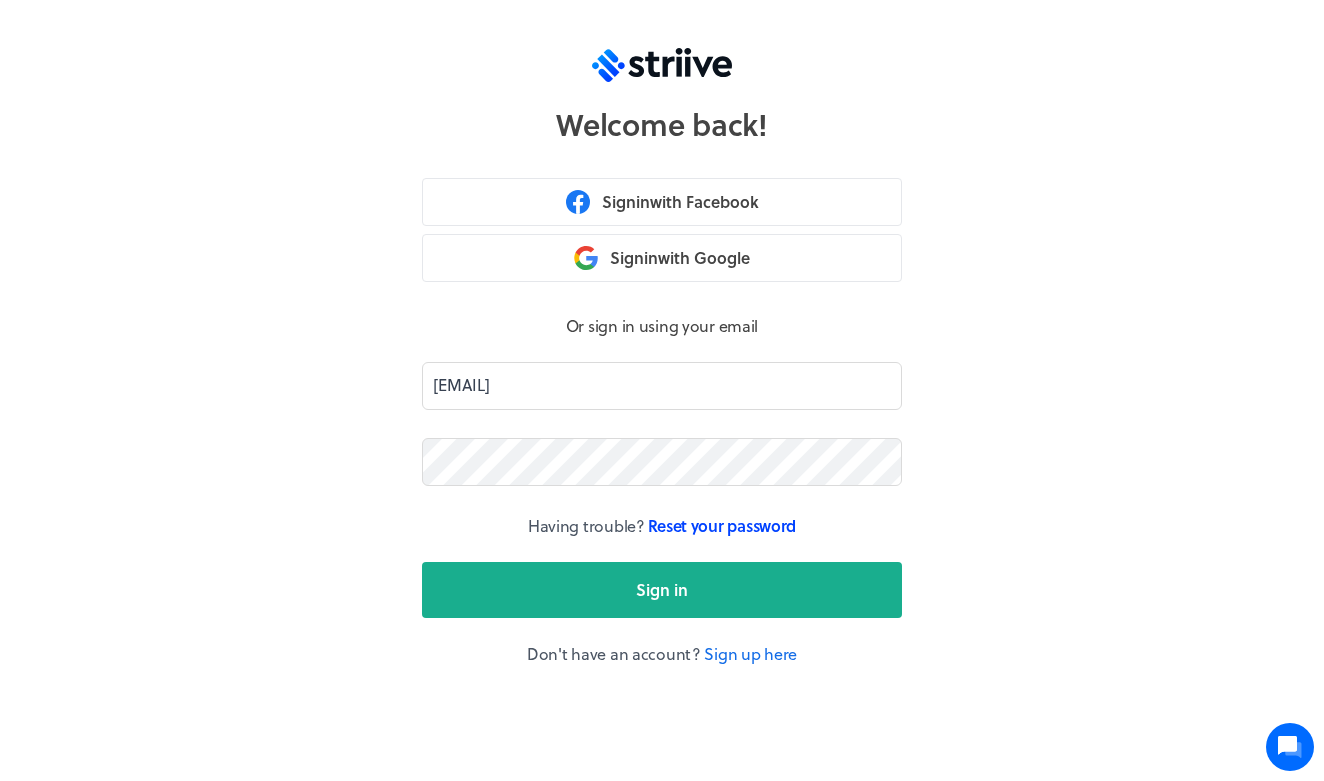 click on "Sign in" at bounding box center (662, 590) 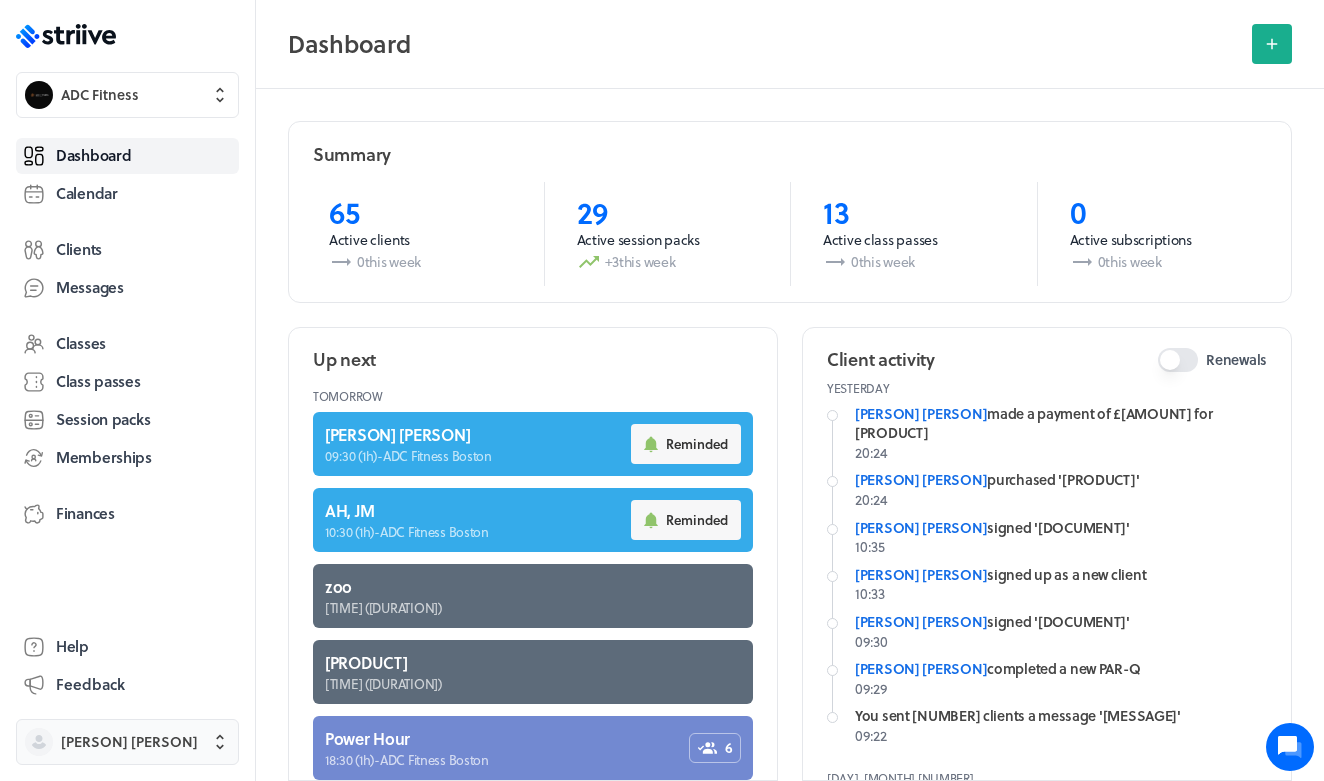 click on "Alex Coe" at bounding box center [127, 742] 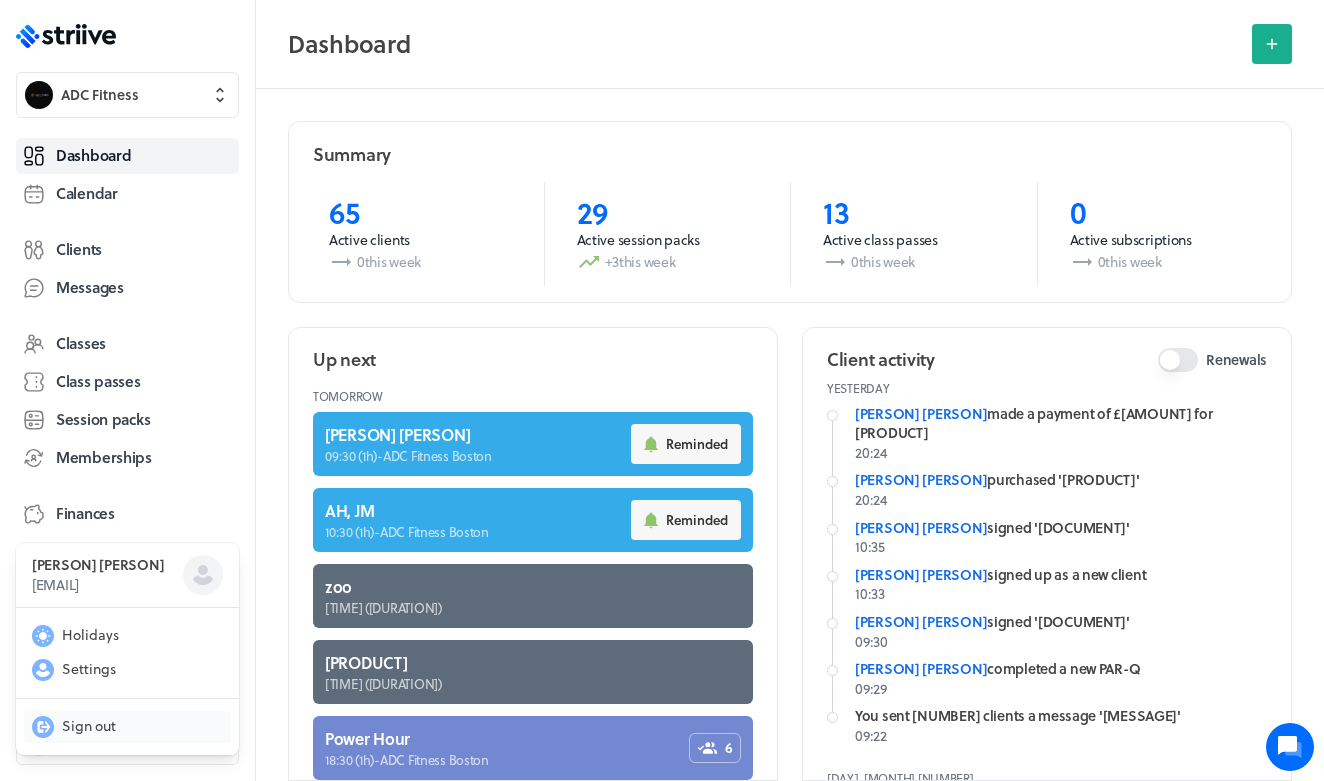 click on "Sign out" at bounding box center [89, 726] 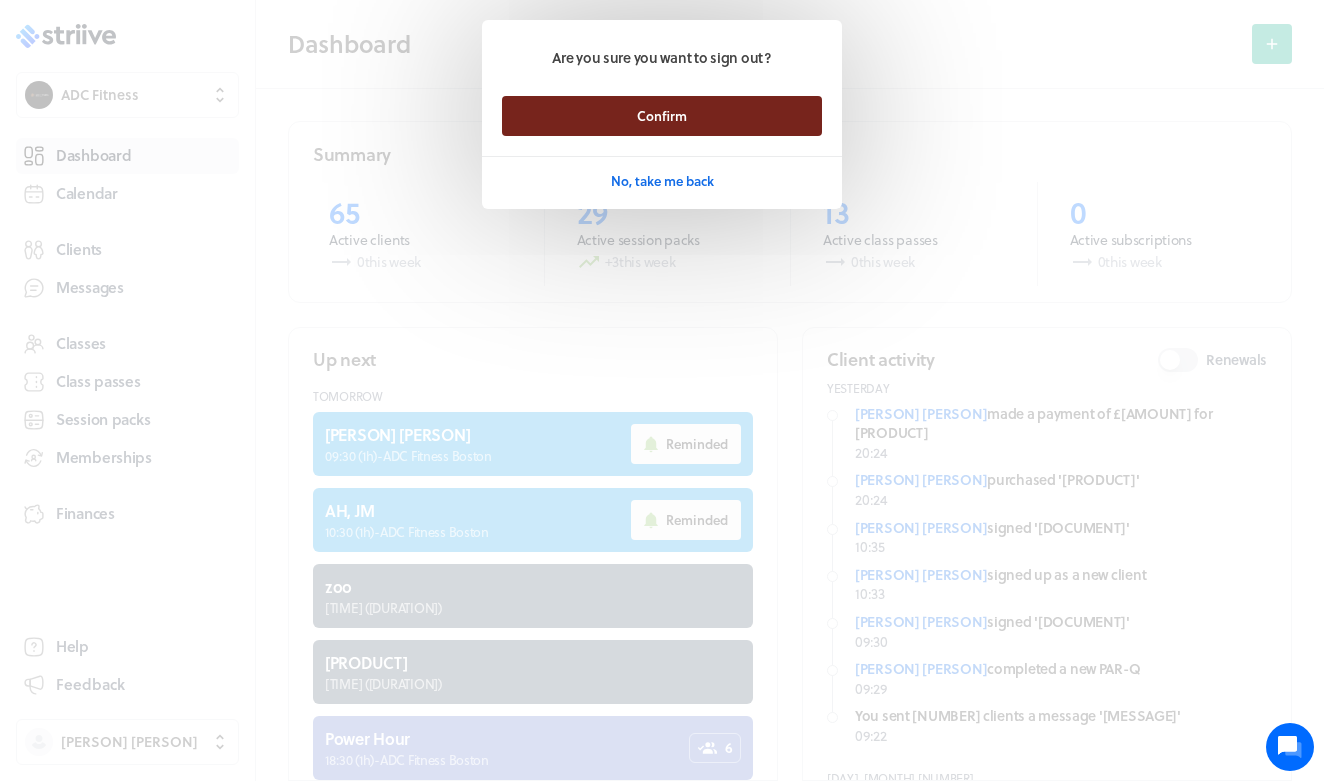 click on "Confirm" at bounding box center (662, 116) 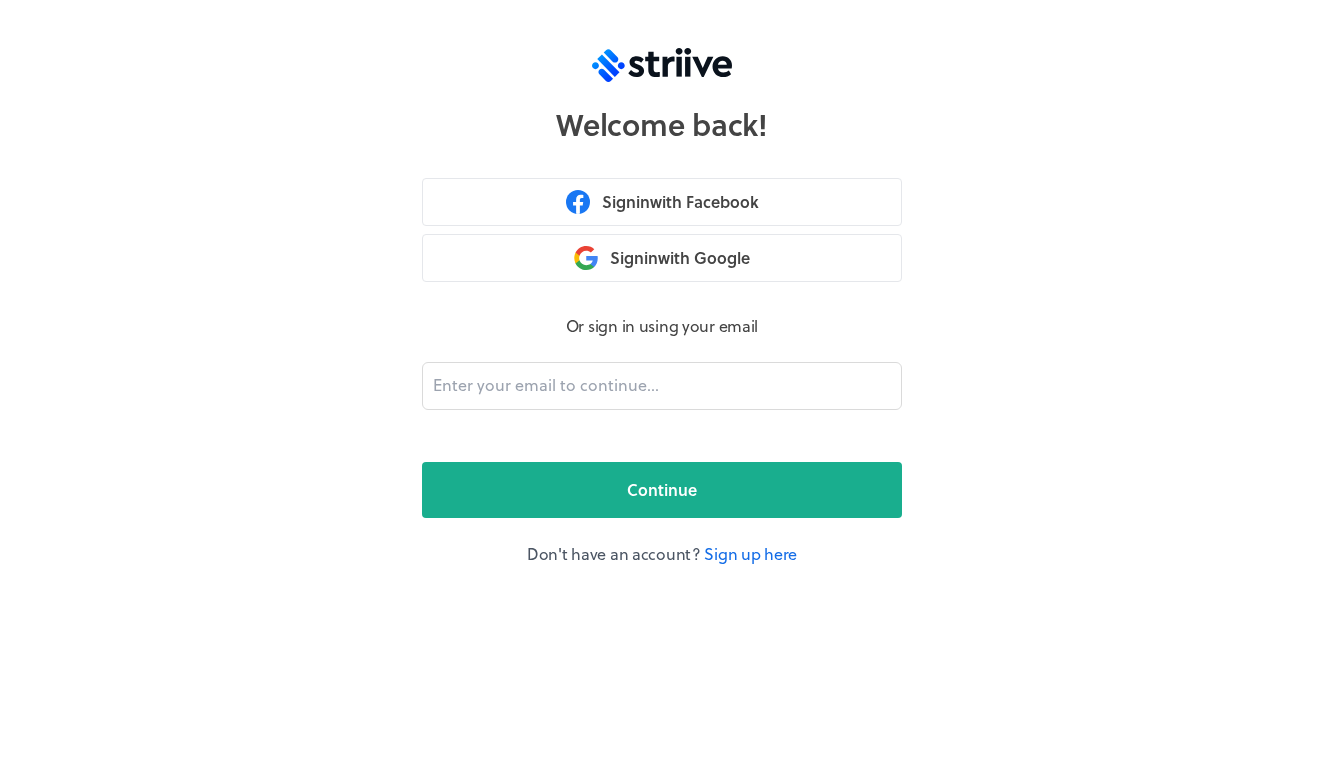 scroll, scrollTop: 0, scrollLeft: 0, axis: both 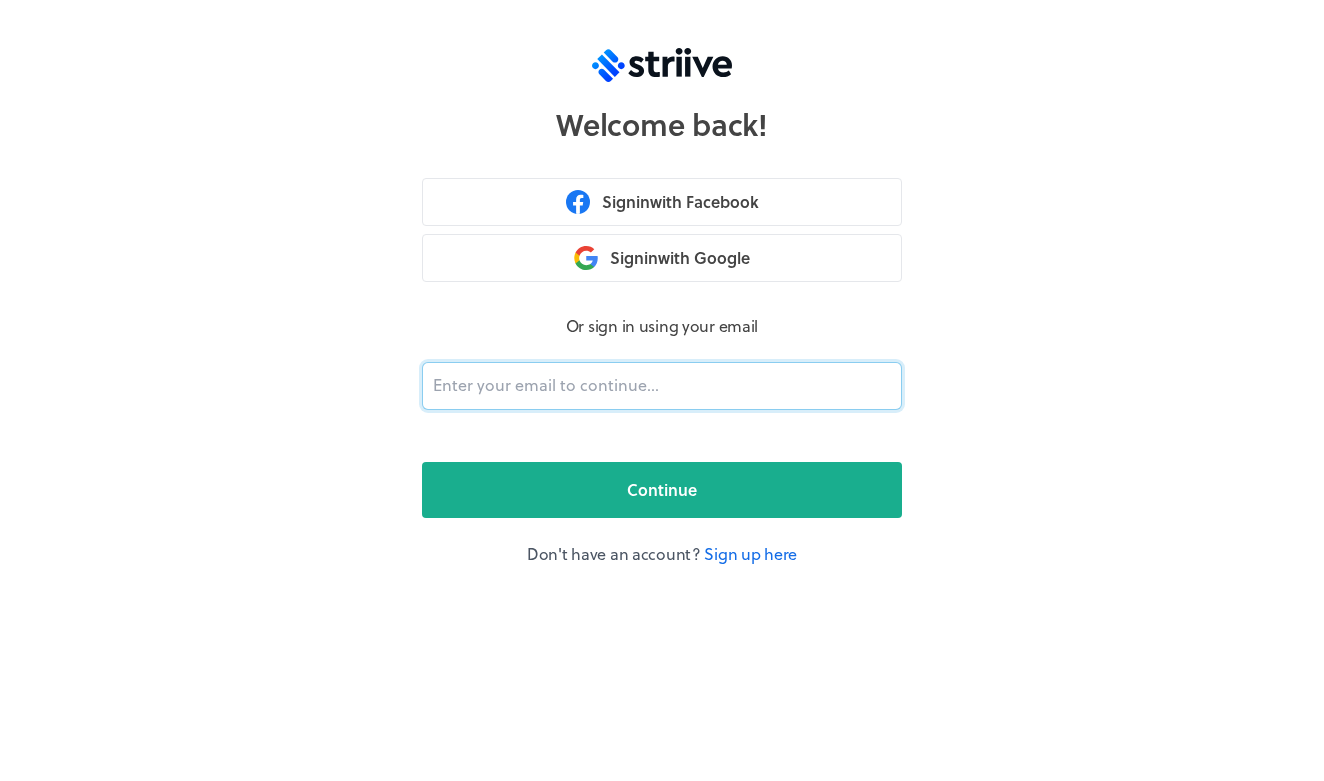 click at bounding box center (662, 386) 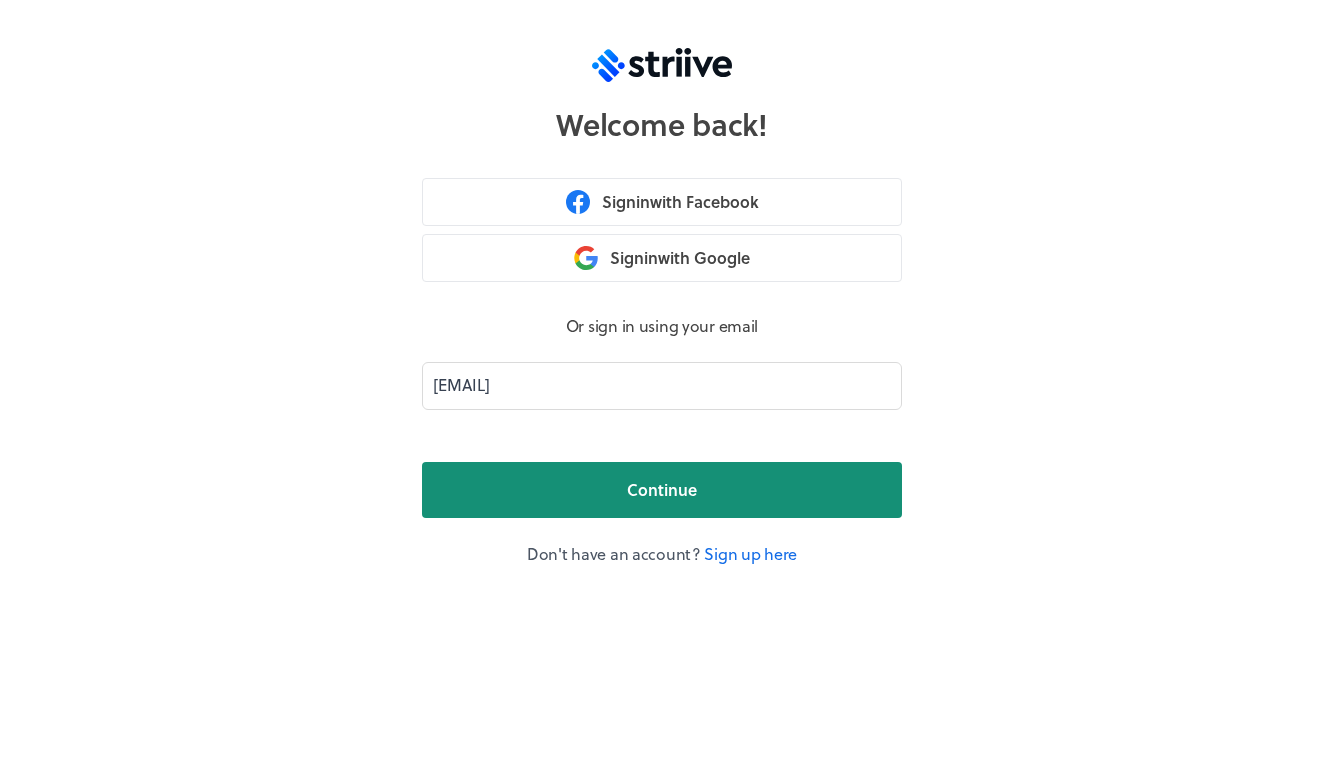 click on "Continue" at bounding box center [662, 490] 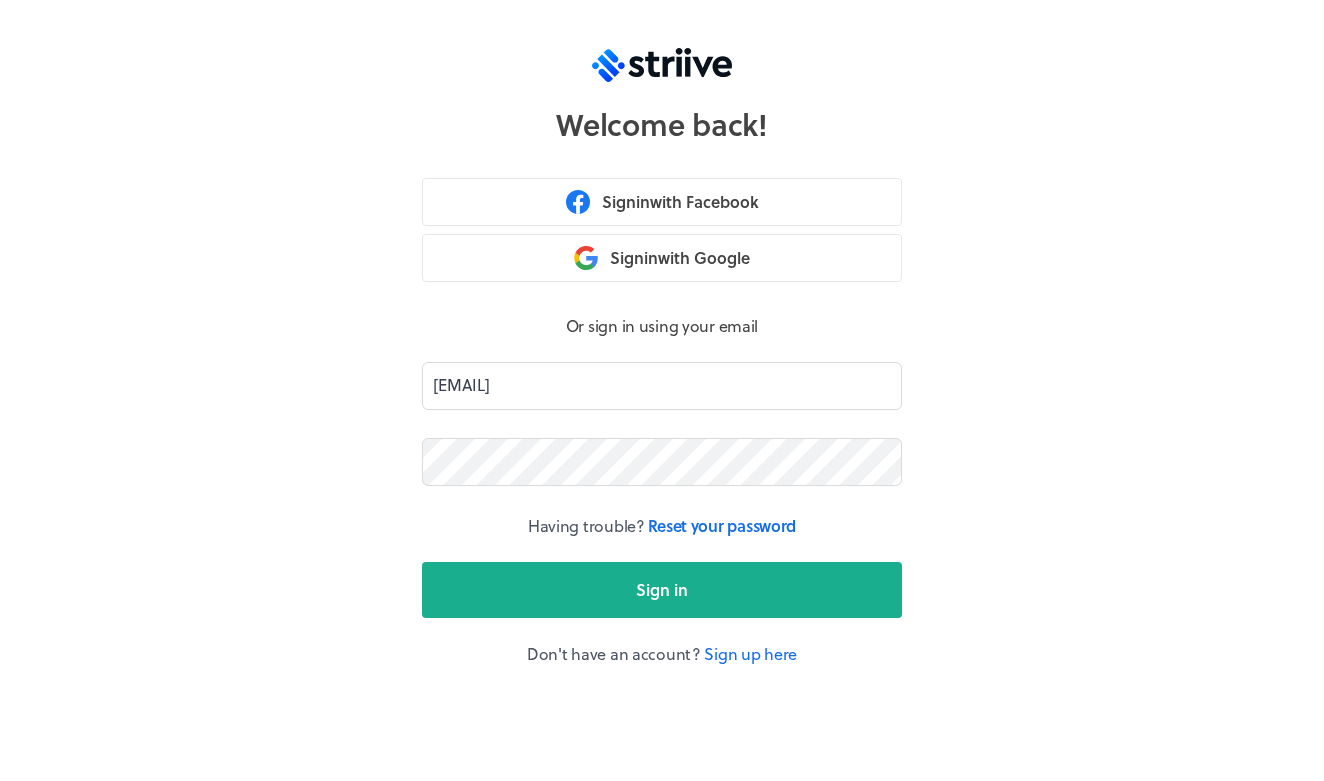click on "Sign in" at bounding box center (662, 590) 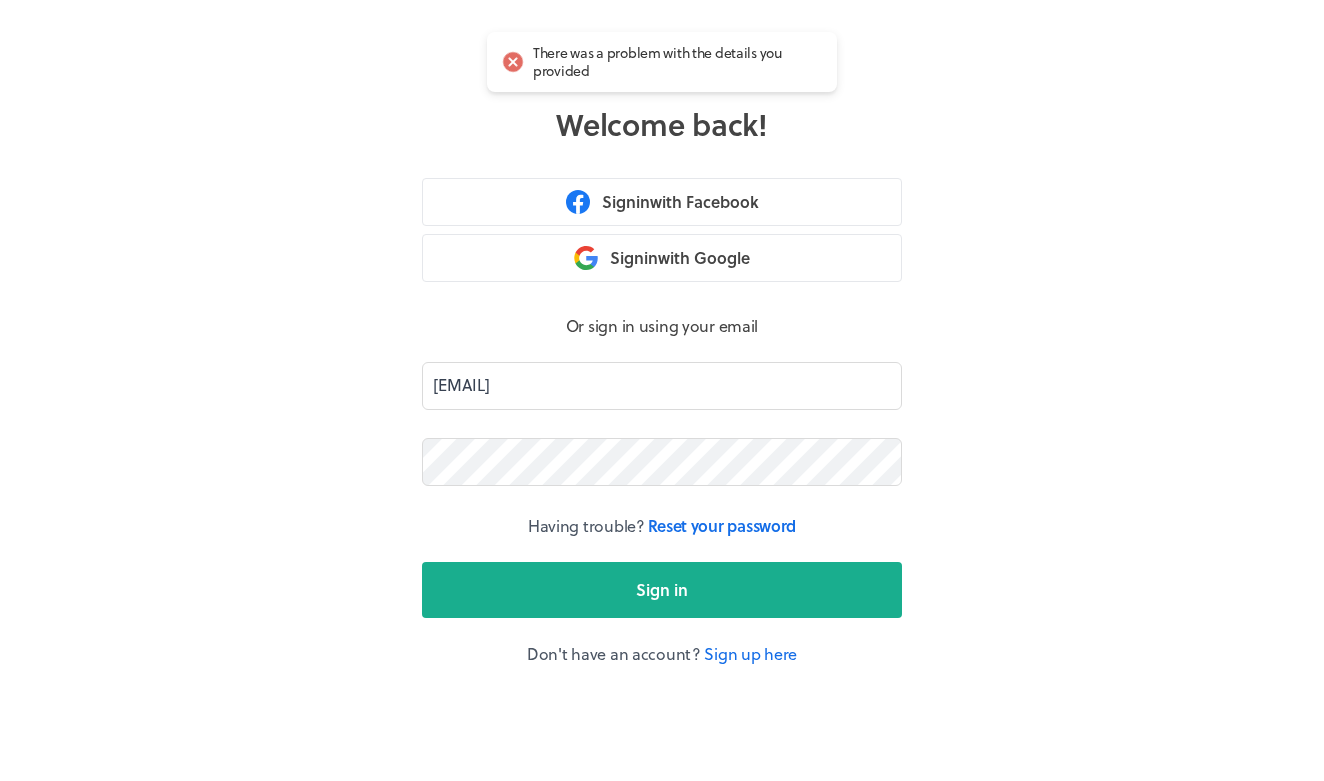 click on "Sign in" at bounding box center [662, 590] 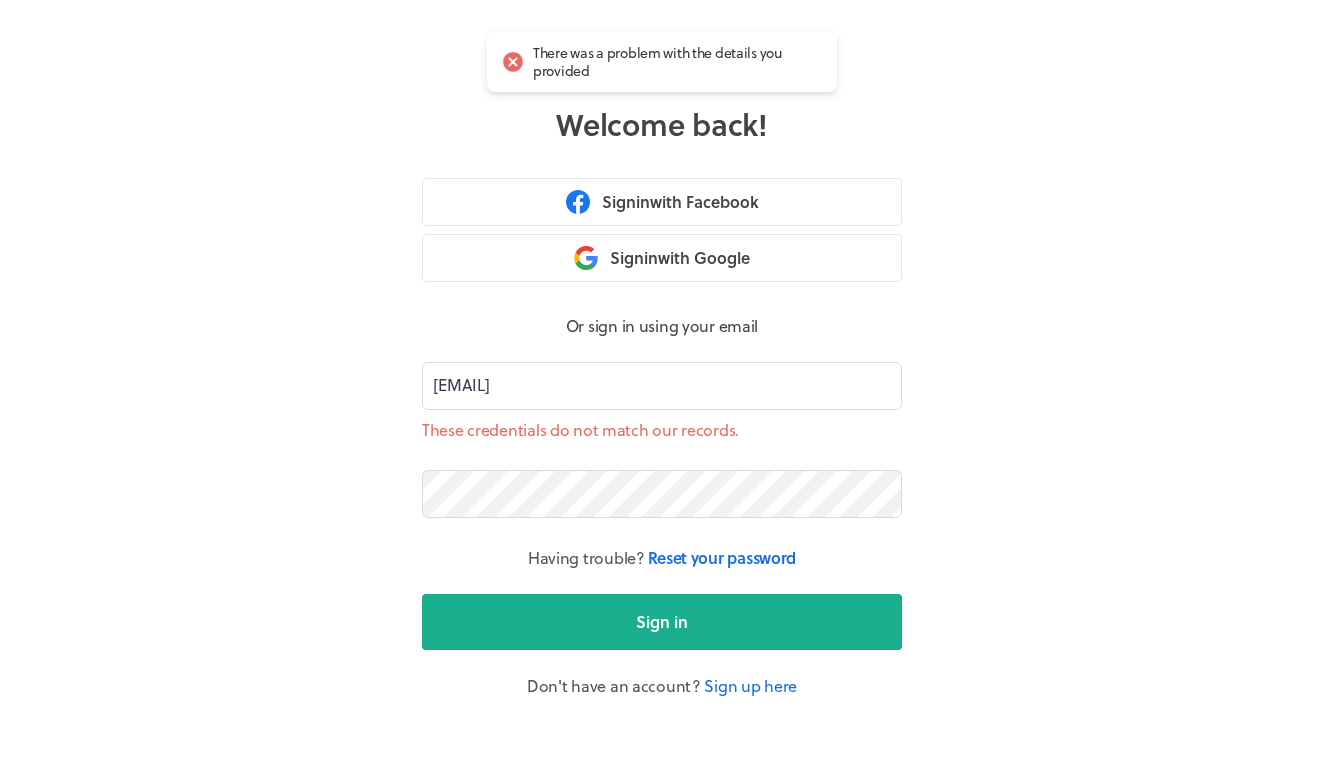 click on "Welcome back! Sign  in  with Facebook Sign  in  with Google Or sign in using your email adcfitness2018@gmail.com These credentials do not match our records. Having trouble?   Reset your password Sign in Don't have an account?   Sign up here" at bounding box center [662, 390] 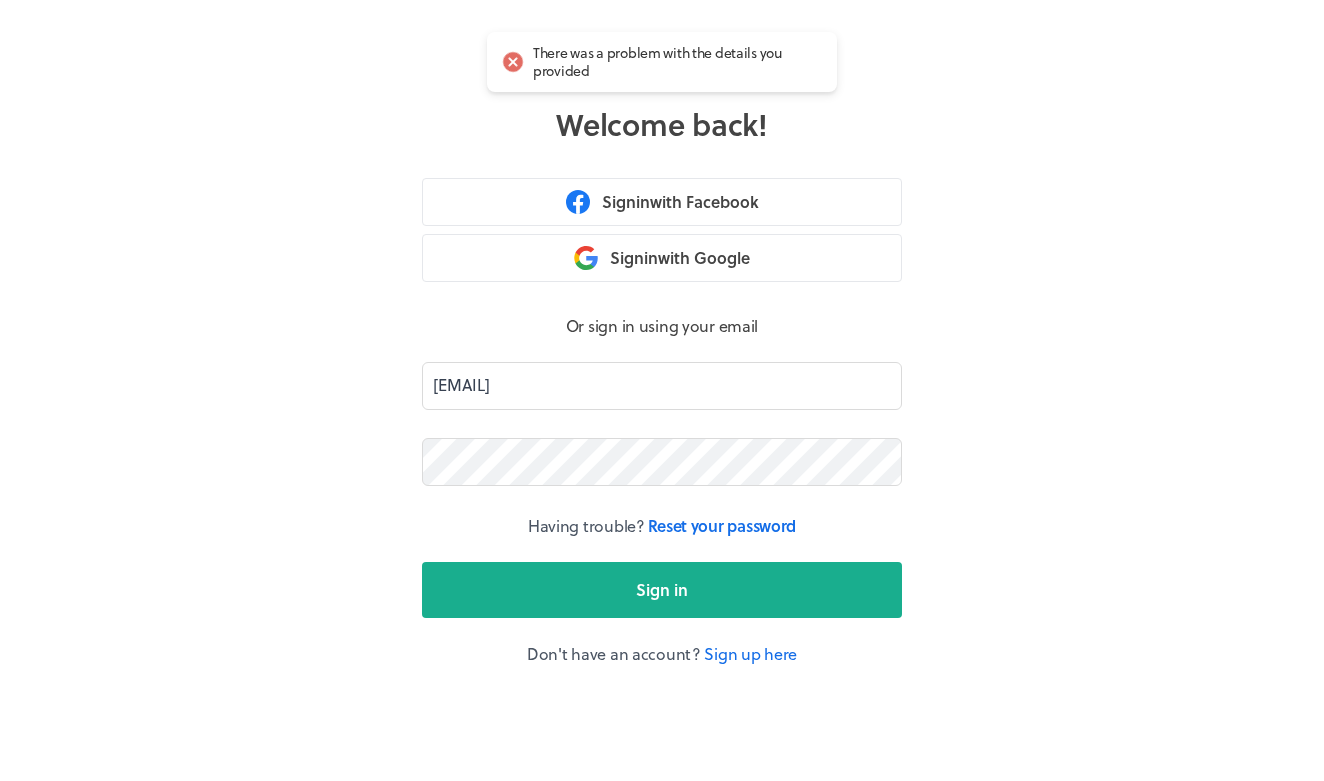 click on "Sign in" at bounding box center [662, 590] 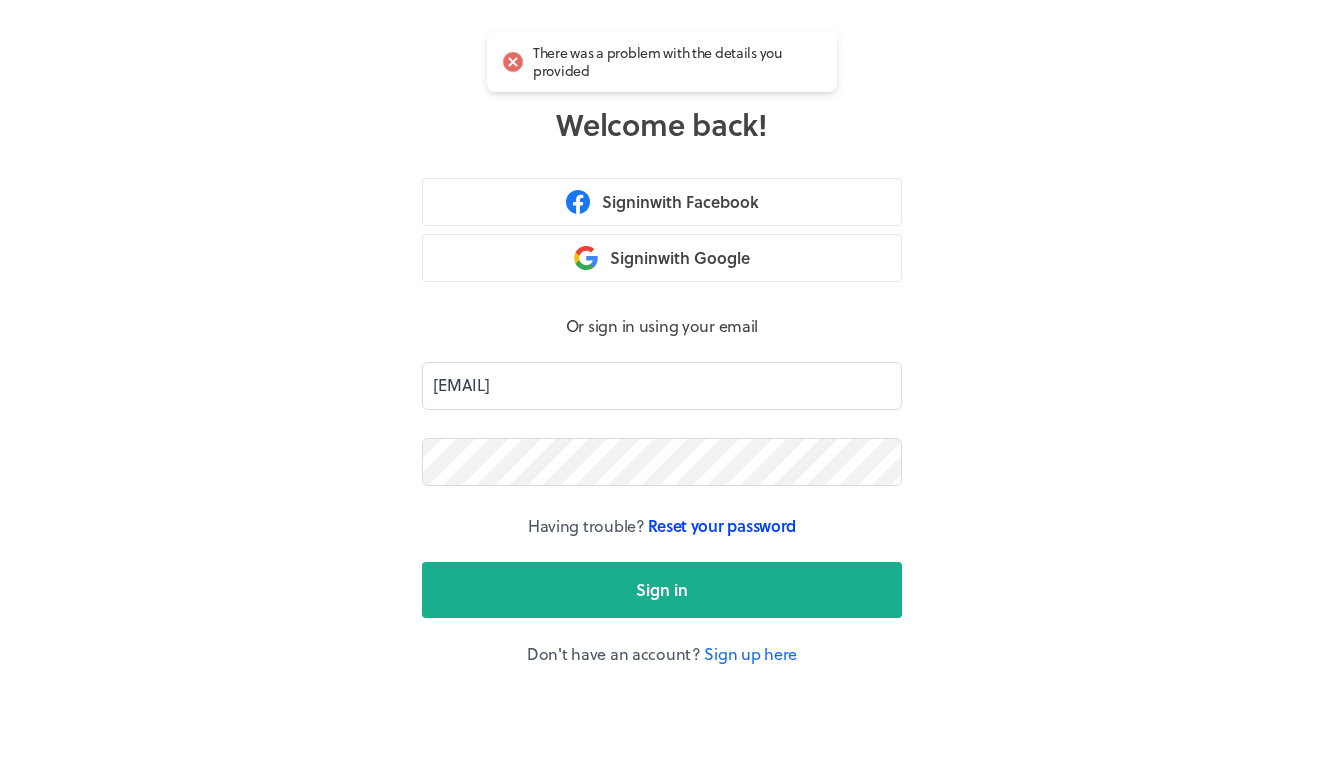 click on "Or sign in using your email adcfitness2018@gmail.com Having trouble?   Reset your password Sign in Don't have an account?   Sign up here" at bounding box center [662, 490] 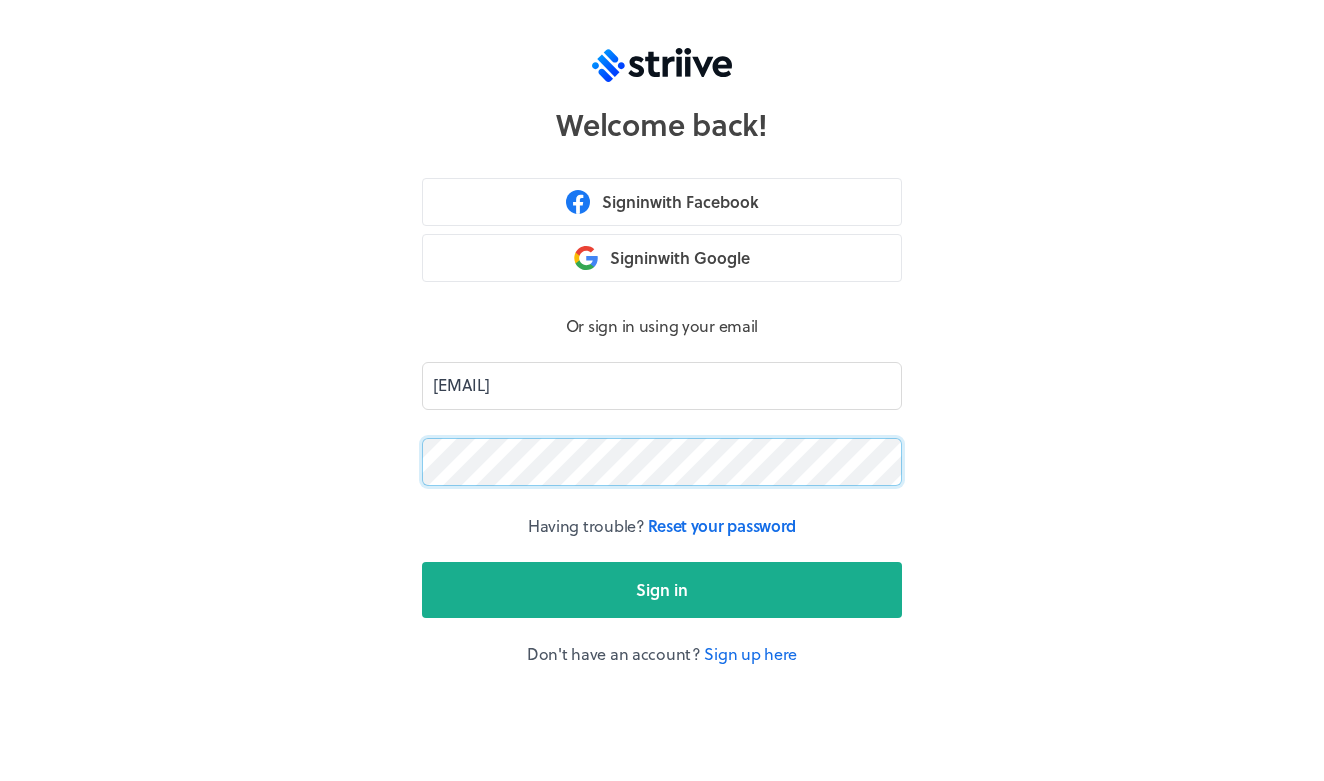 click on "Welcome back! Sign  in  with Facebook Sign  in  with Google Or sign in using your email adcfitness2018@gmail.com Having trouble?   Reset your password Sign in Don't have an account?   Sign up here" at bounding box center (662, 390) 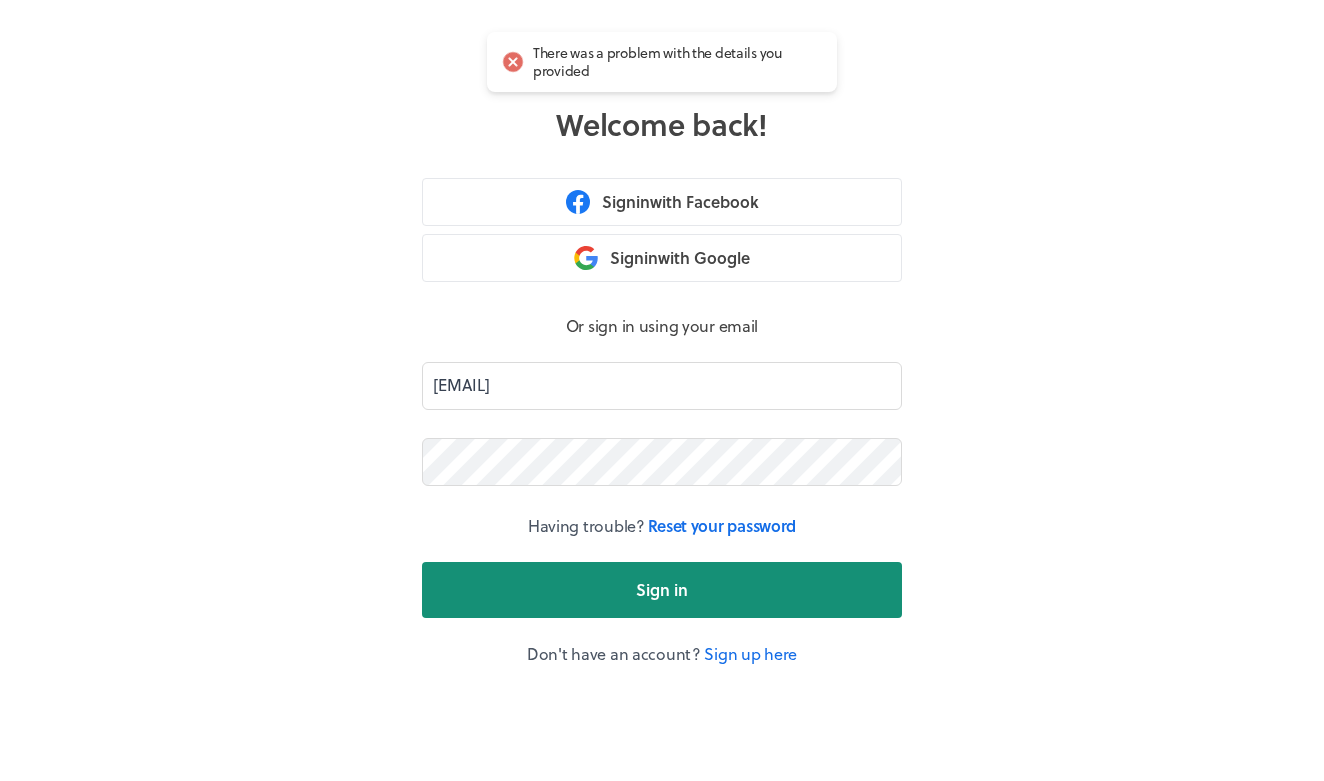 click on "Sign in" at bounding box center (662, 590) 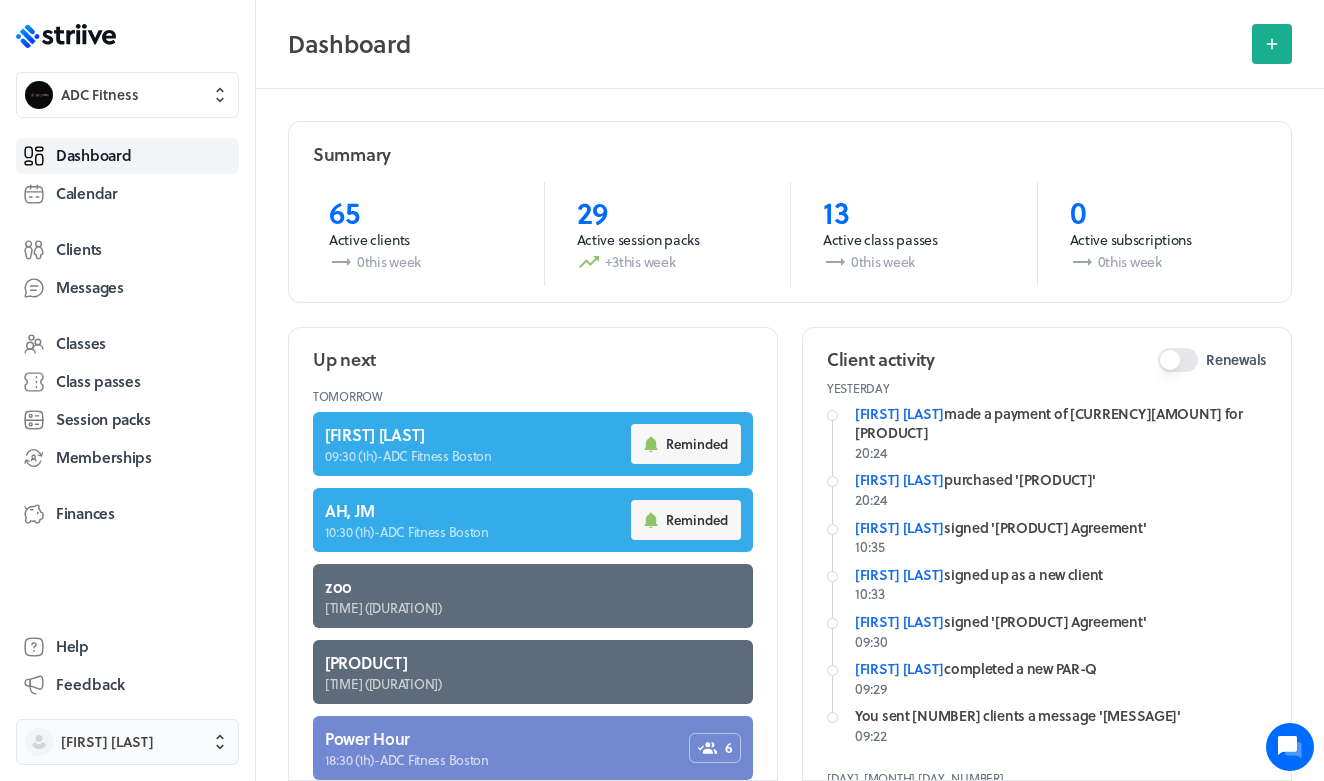 click on "Alex Coe" at bounding box center (145, 742) 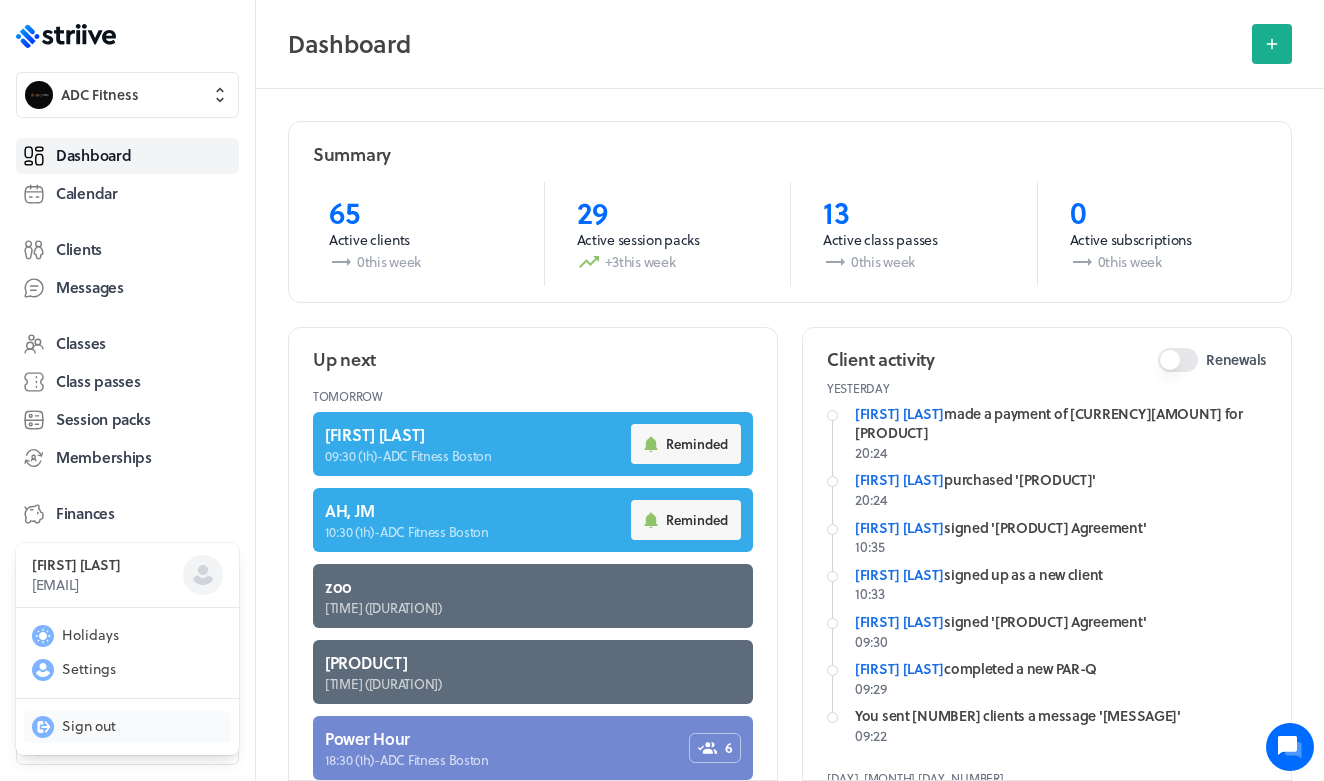 click on "Sign out" at bounding box center [89, 726] 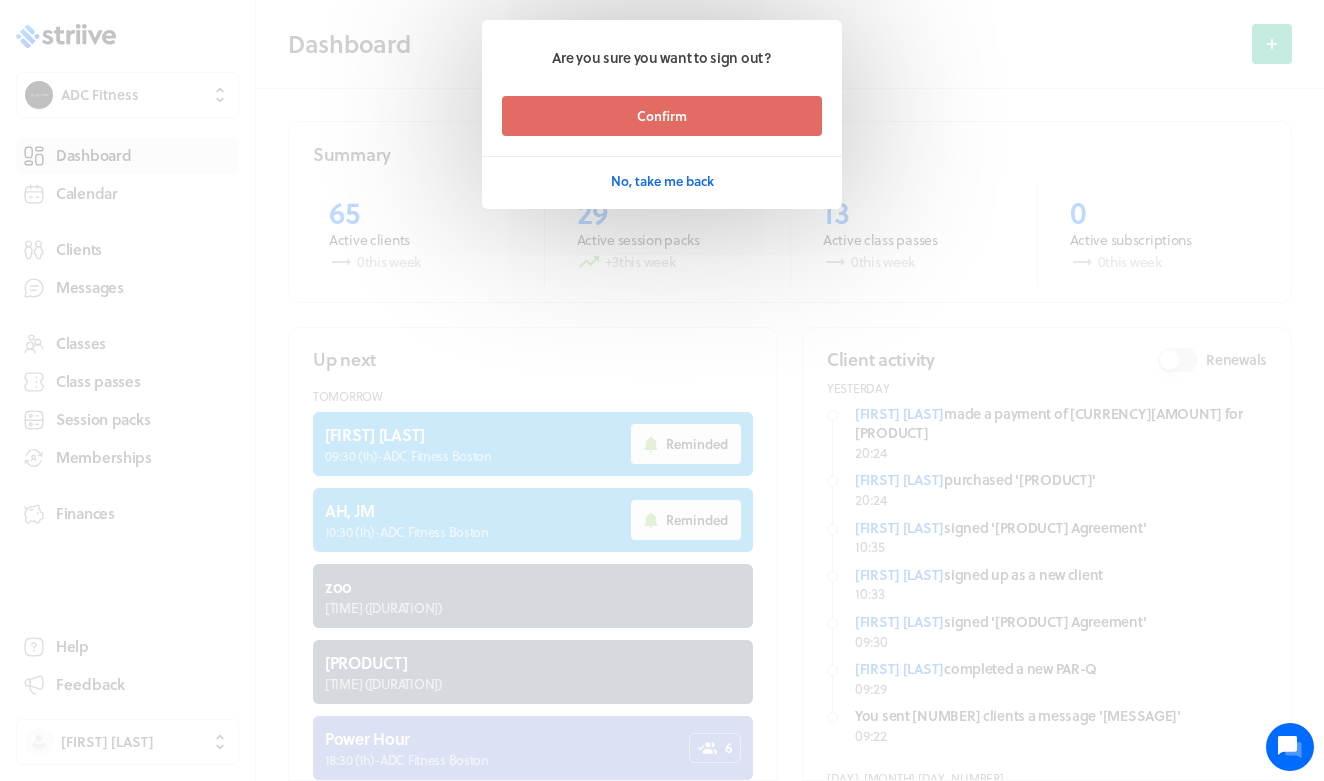 click on "Confirm No, take me back" at bounding box center [662, 148] 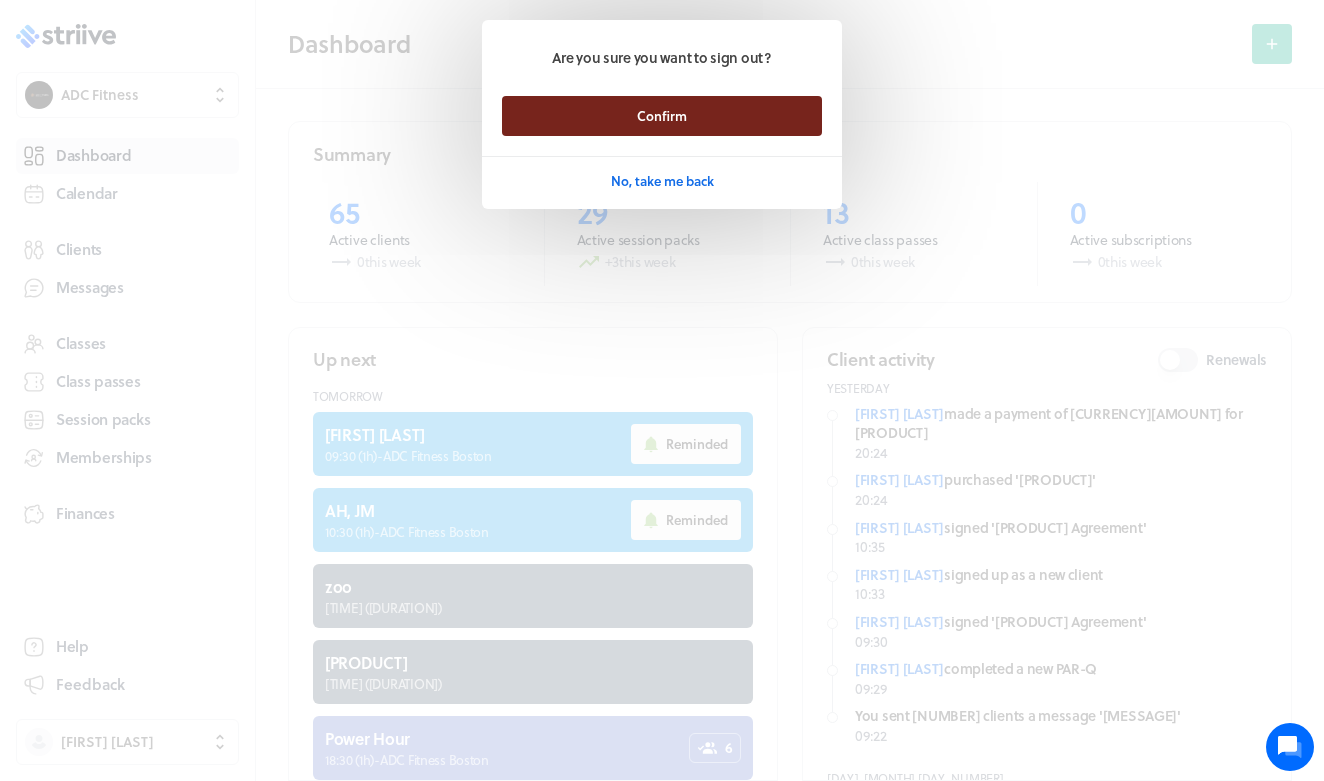 click on "Confirm" at bounding box center (662, 116) 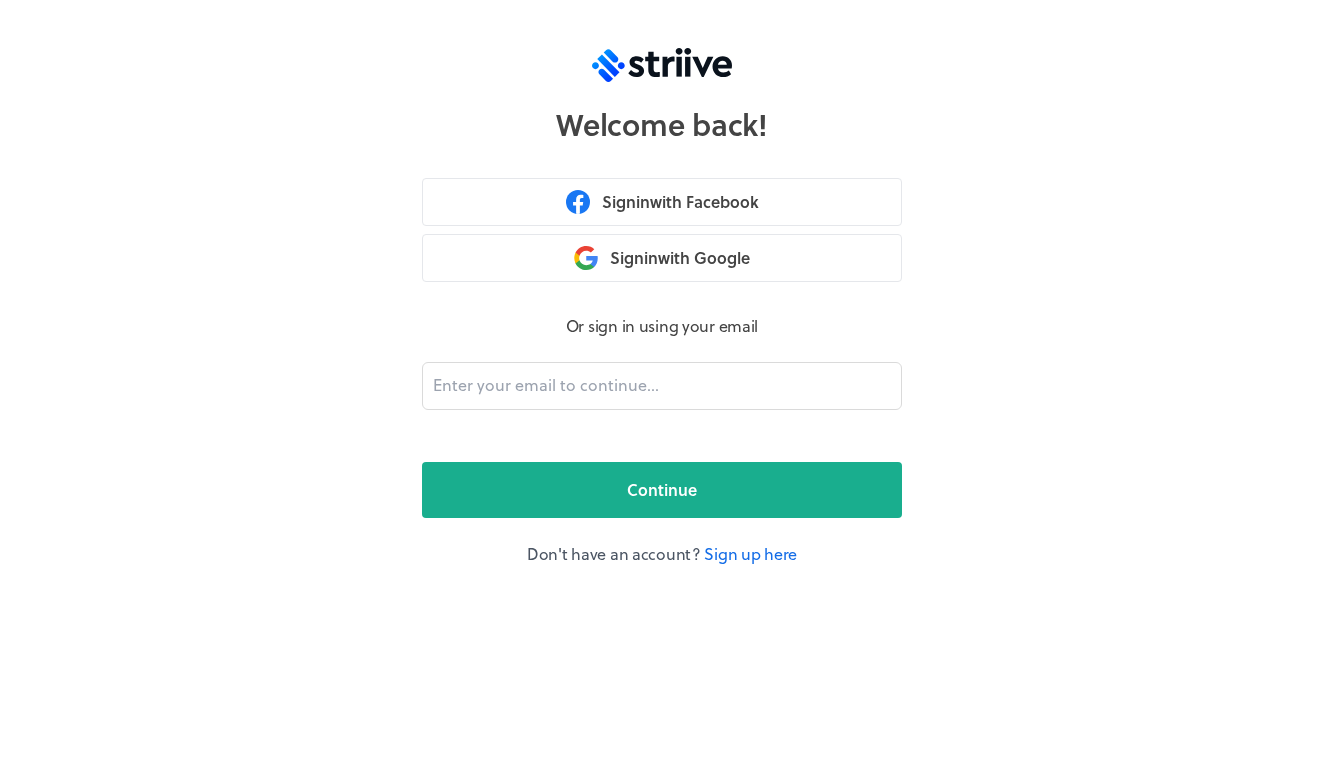 scroll, scrollTop: 0, scrollLeft: 0, axis: both 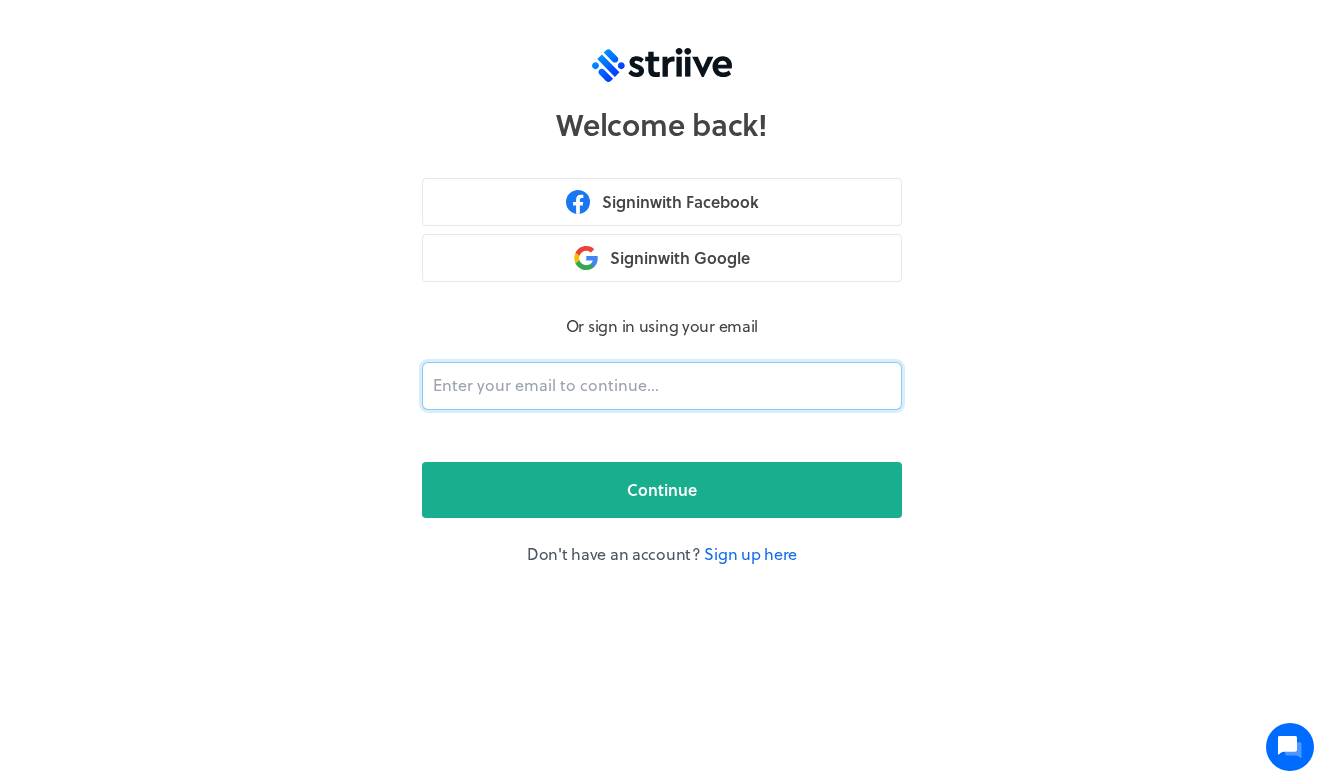 click at bounding box center [662, 386] 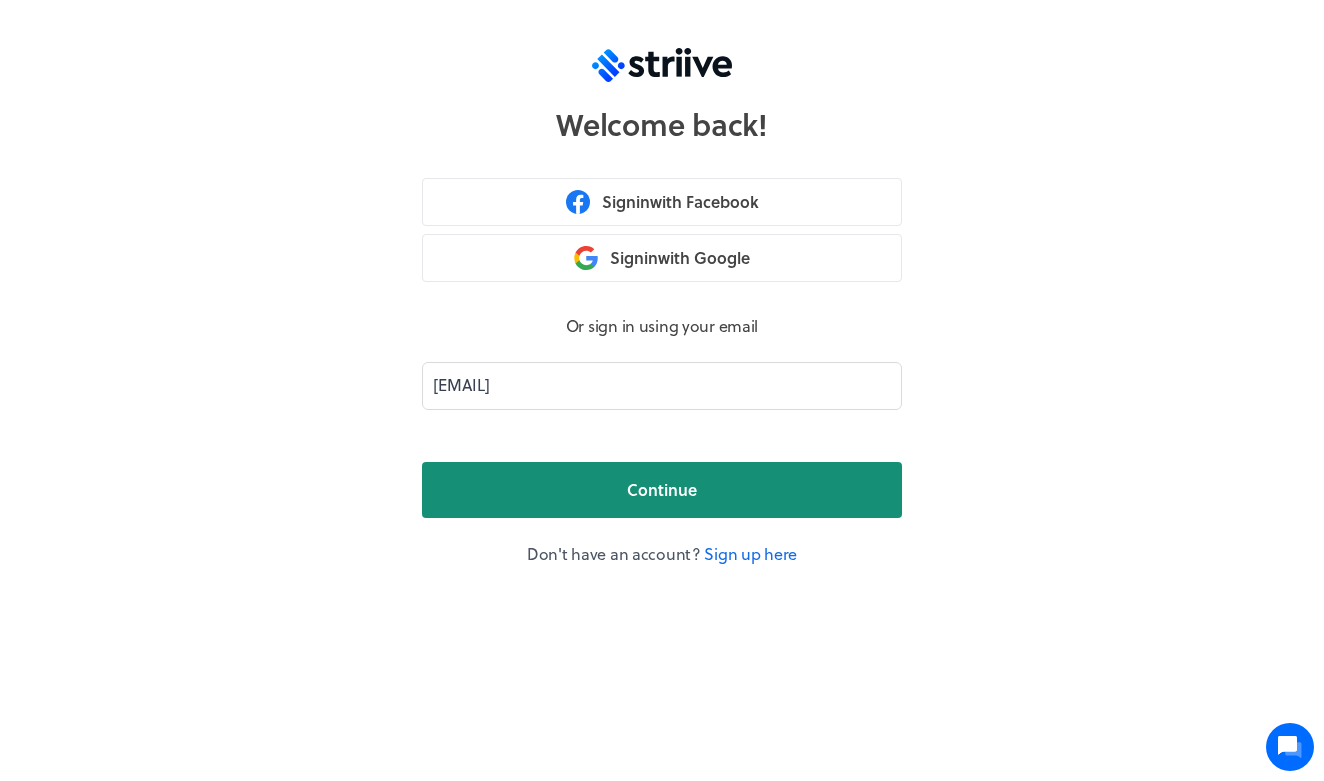 click on "Continue" at bounding box center [662, 490] 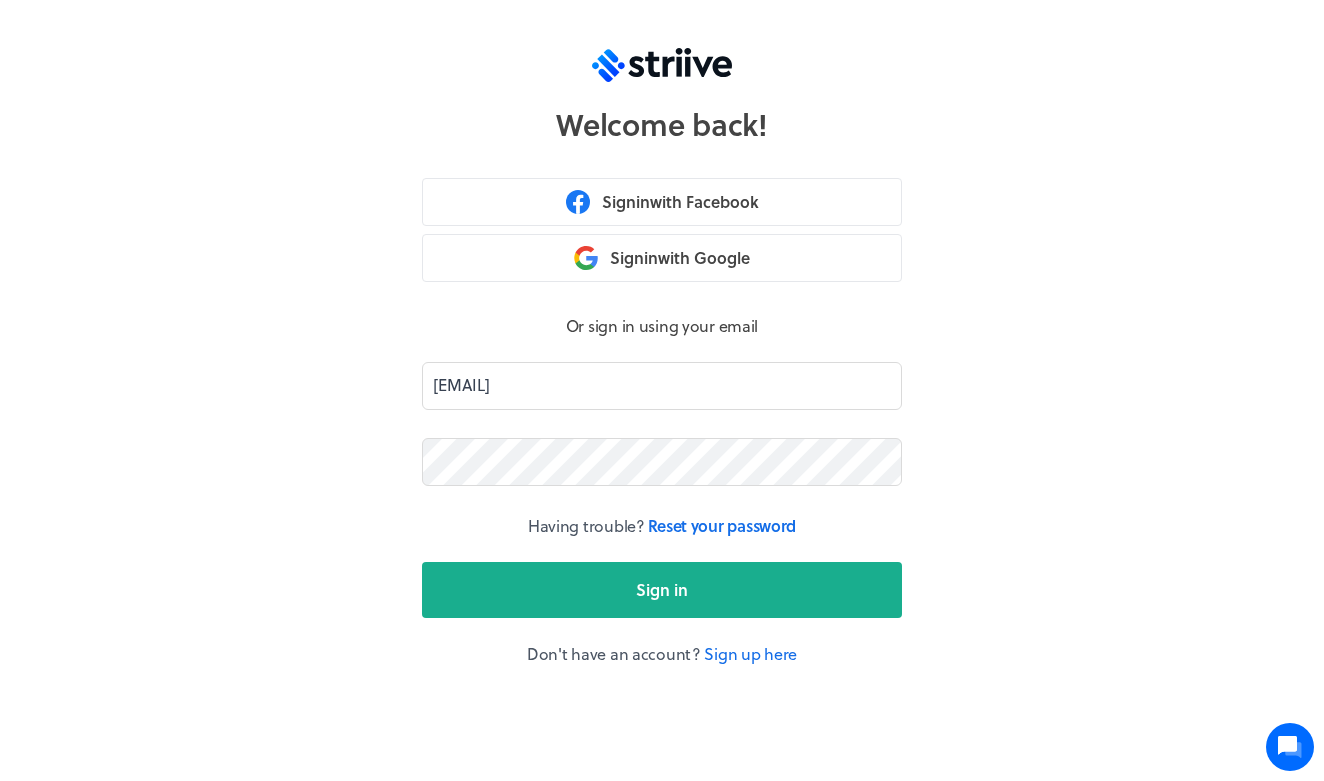 click on "Sign in" at bounding box center (662, 590) 